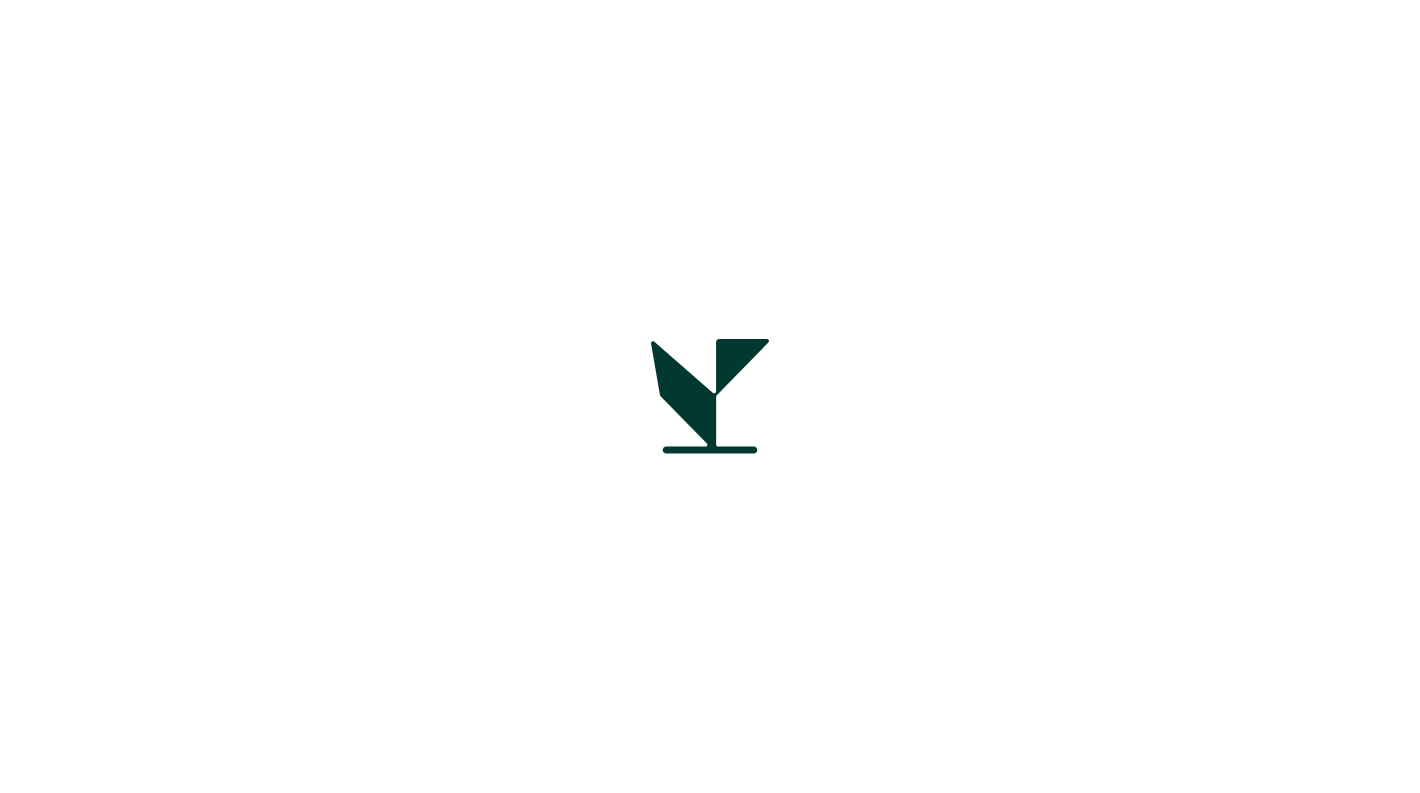 scroll, scrollTop: 0, scrollLeft: 0, axis: both 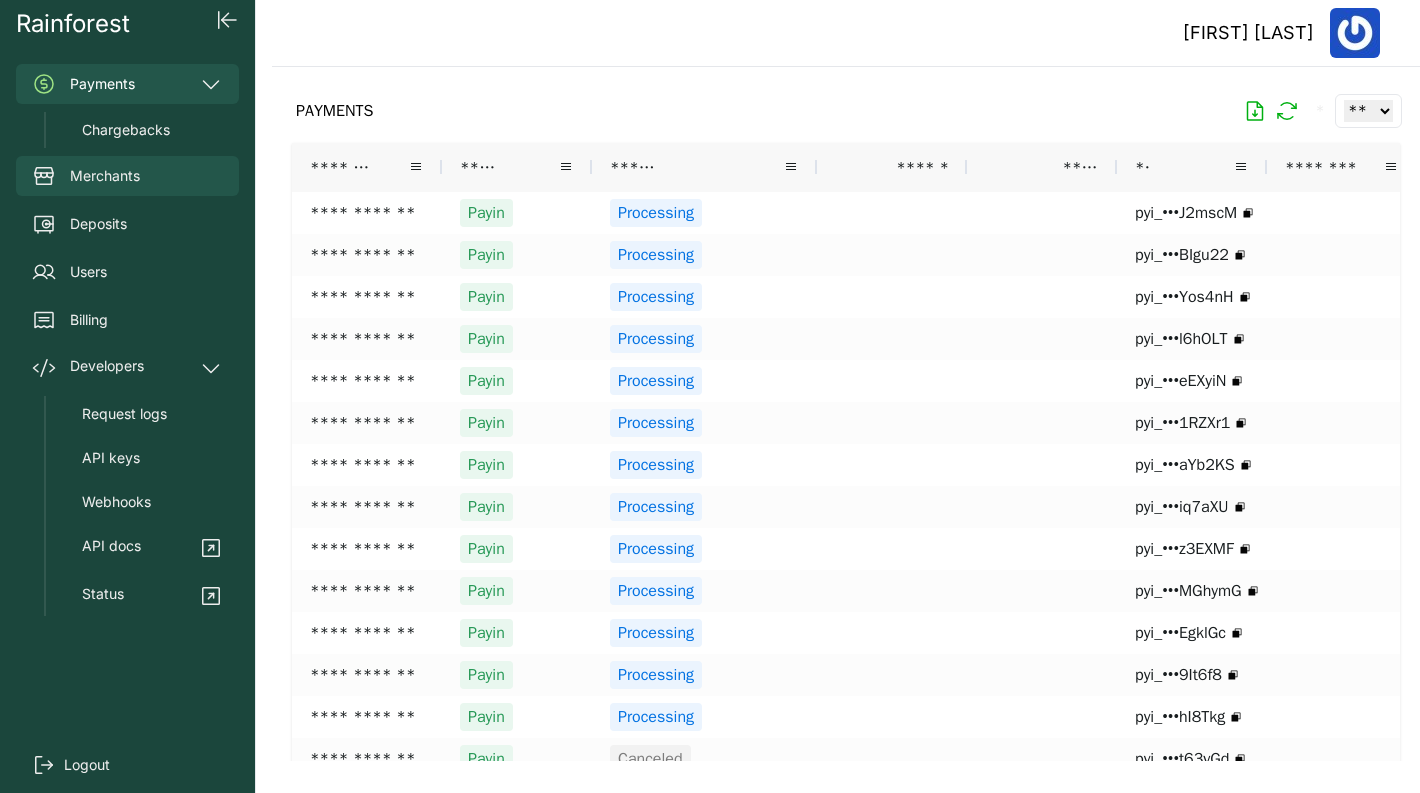 click on "Merchants" at bounding box center (127, 176) 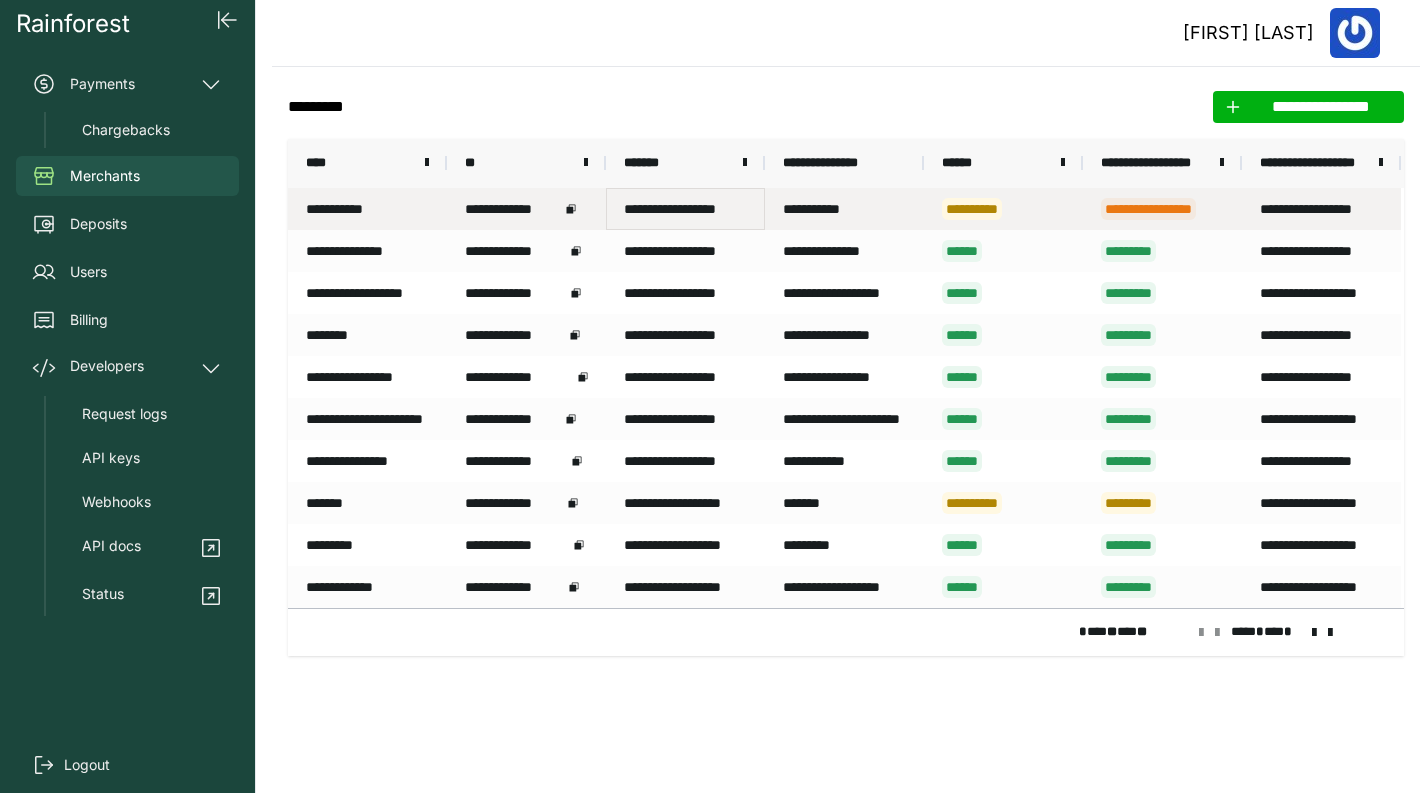 click on "**********" at bounding box center [685, 209] 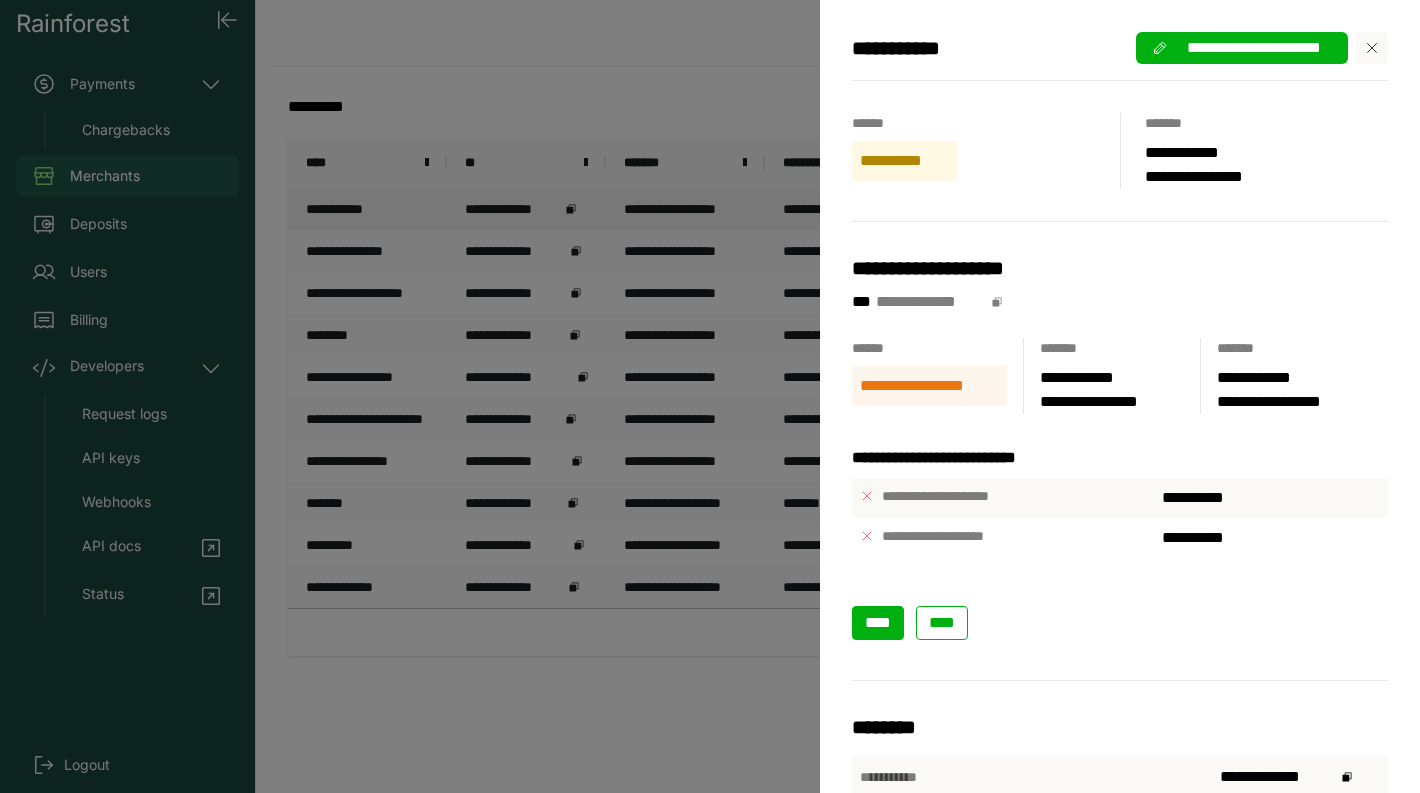 click on "****" at bounding box center (878, 622) 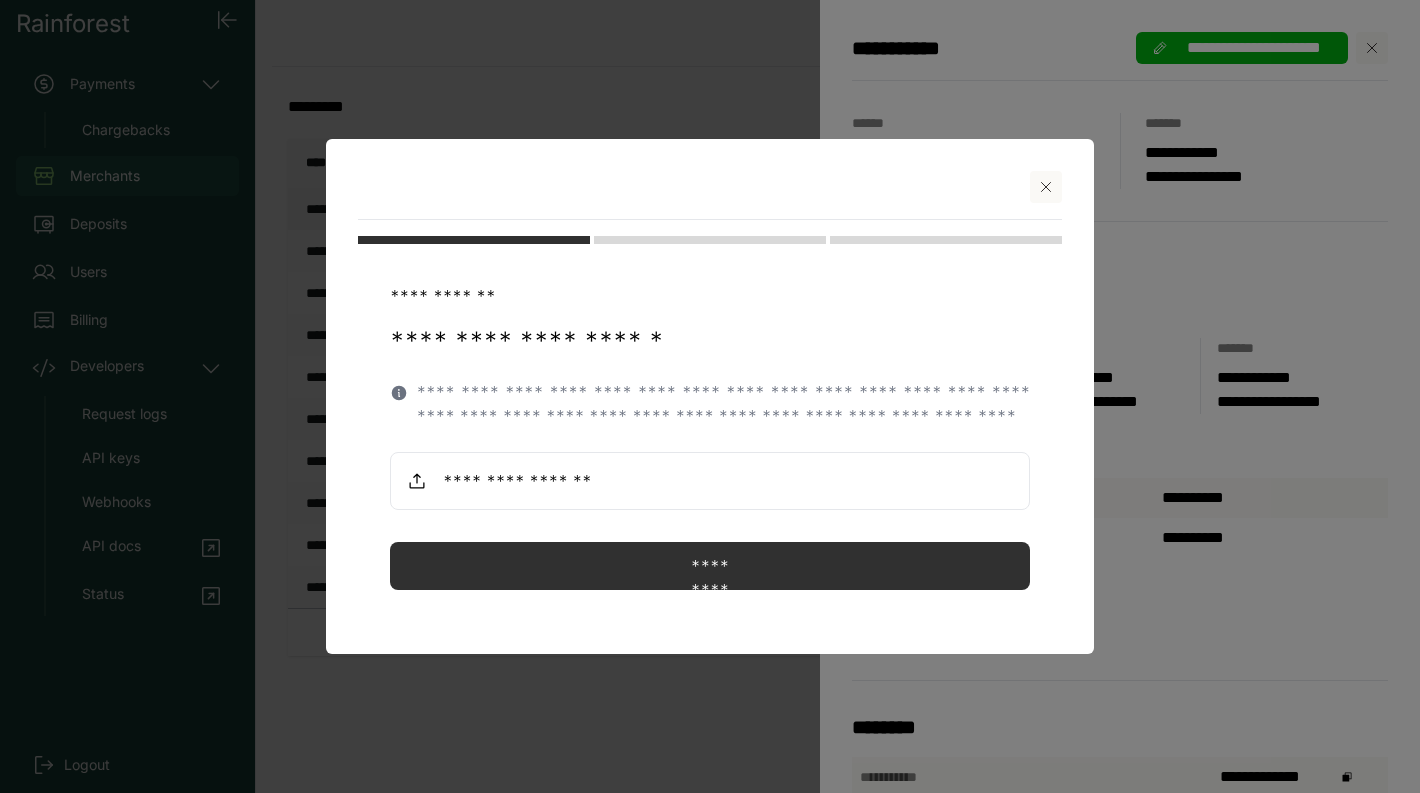 click 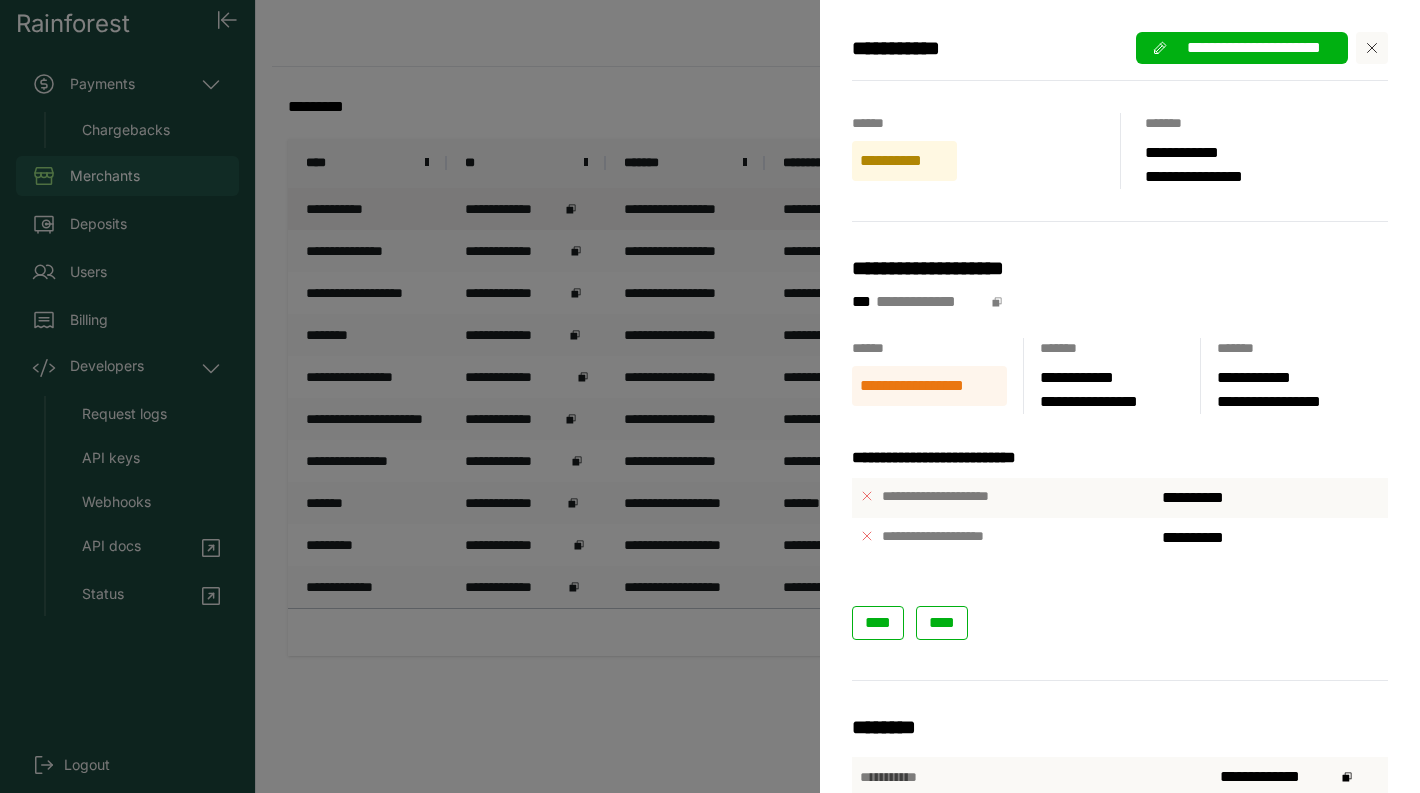 click on "**********" at bounding box center [710, 396] 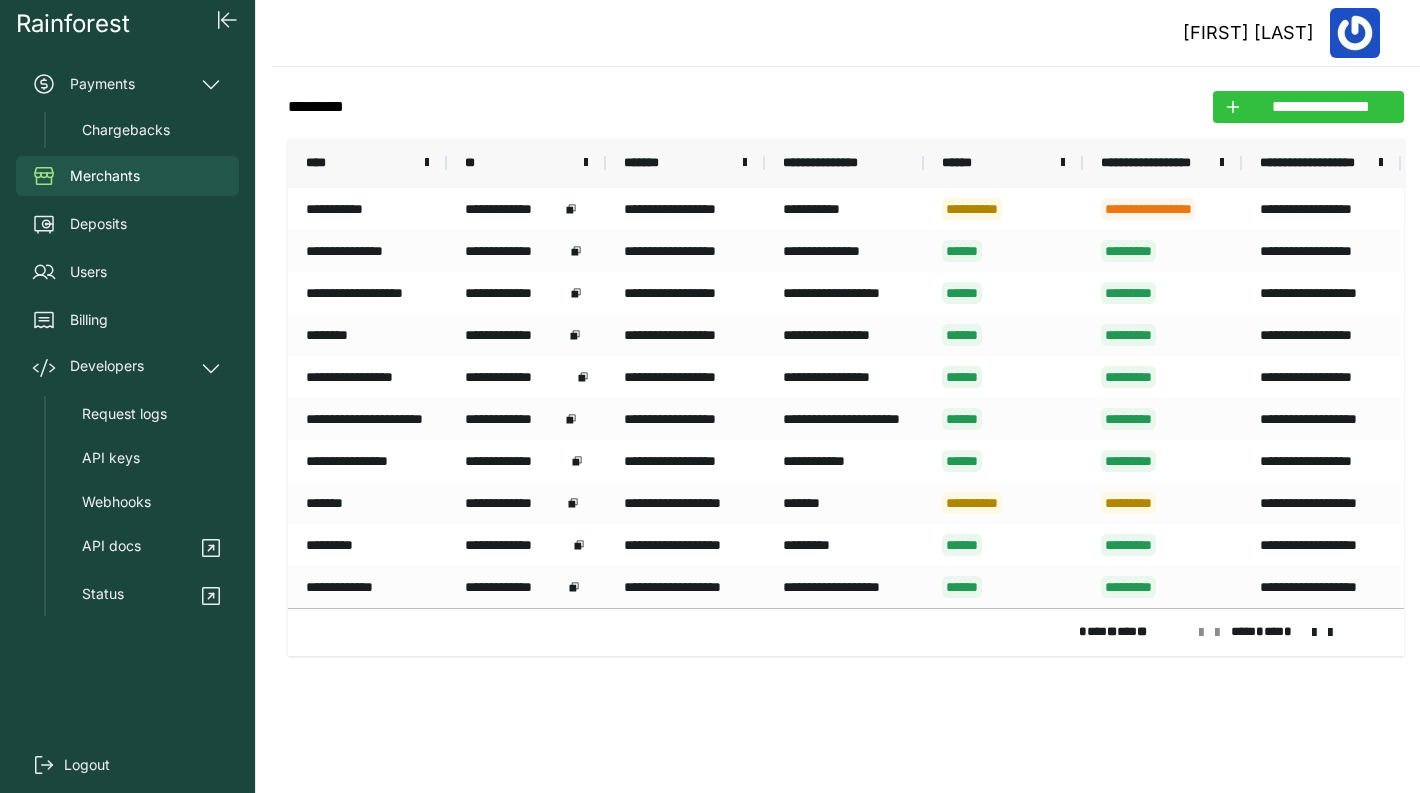 click 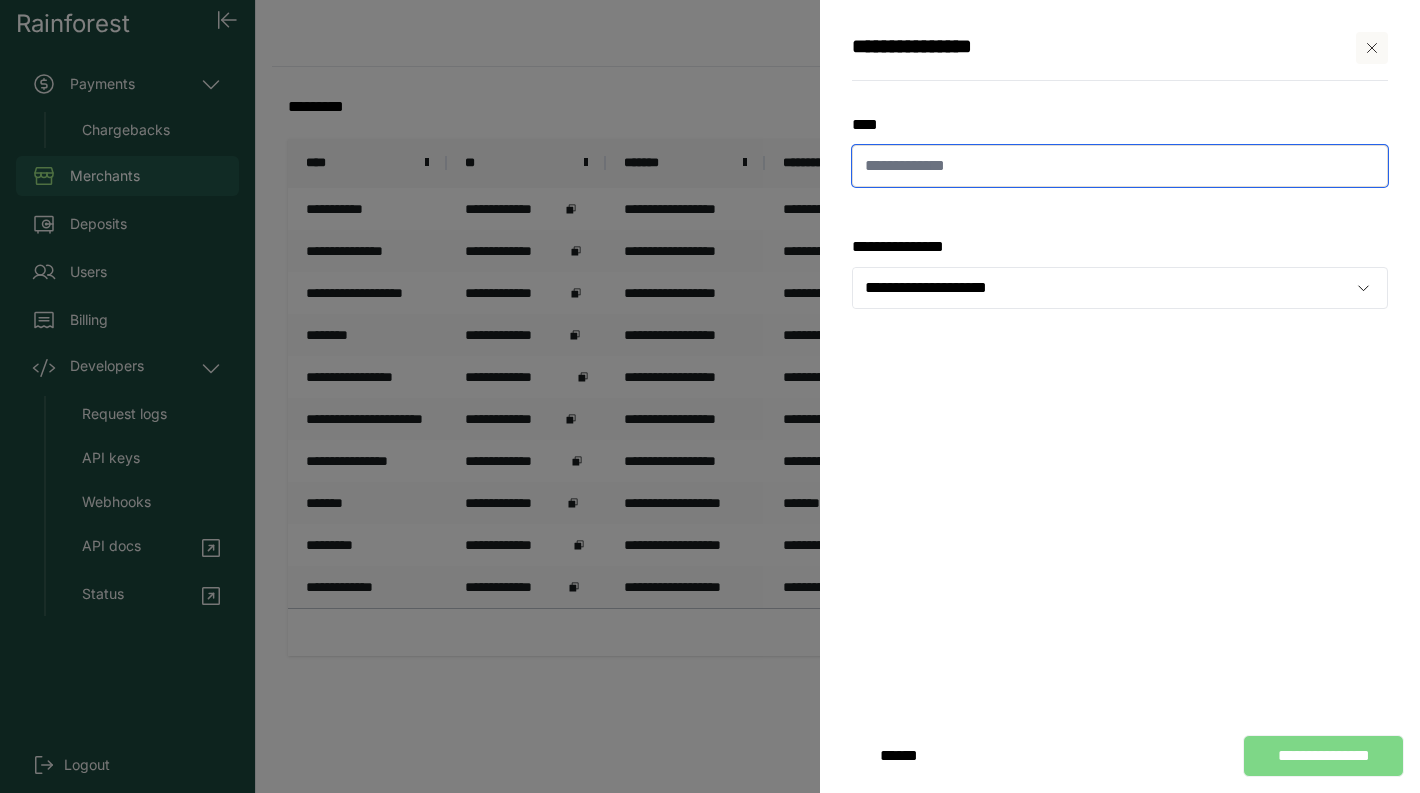 click at bounding box center [1120, 166] 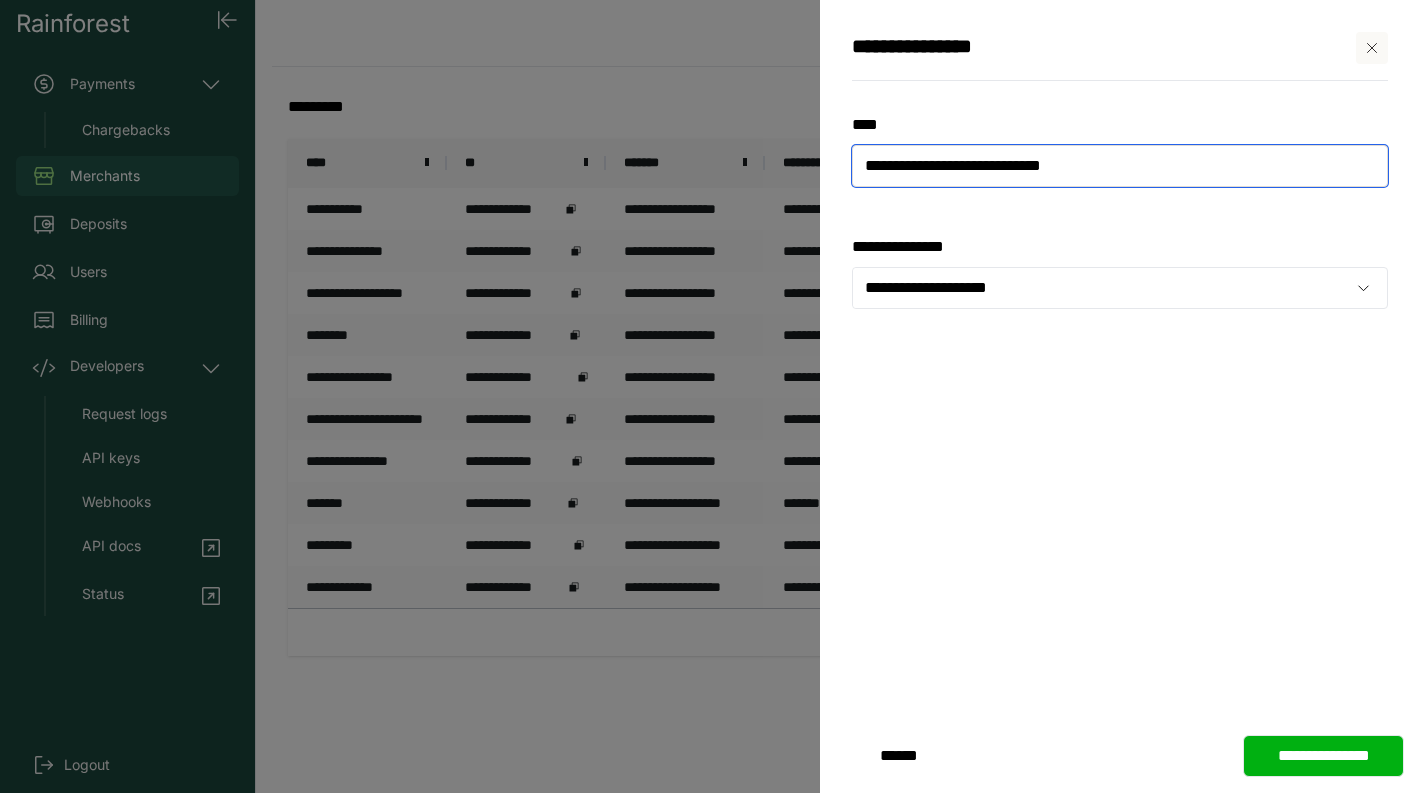 type on "**********" 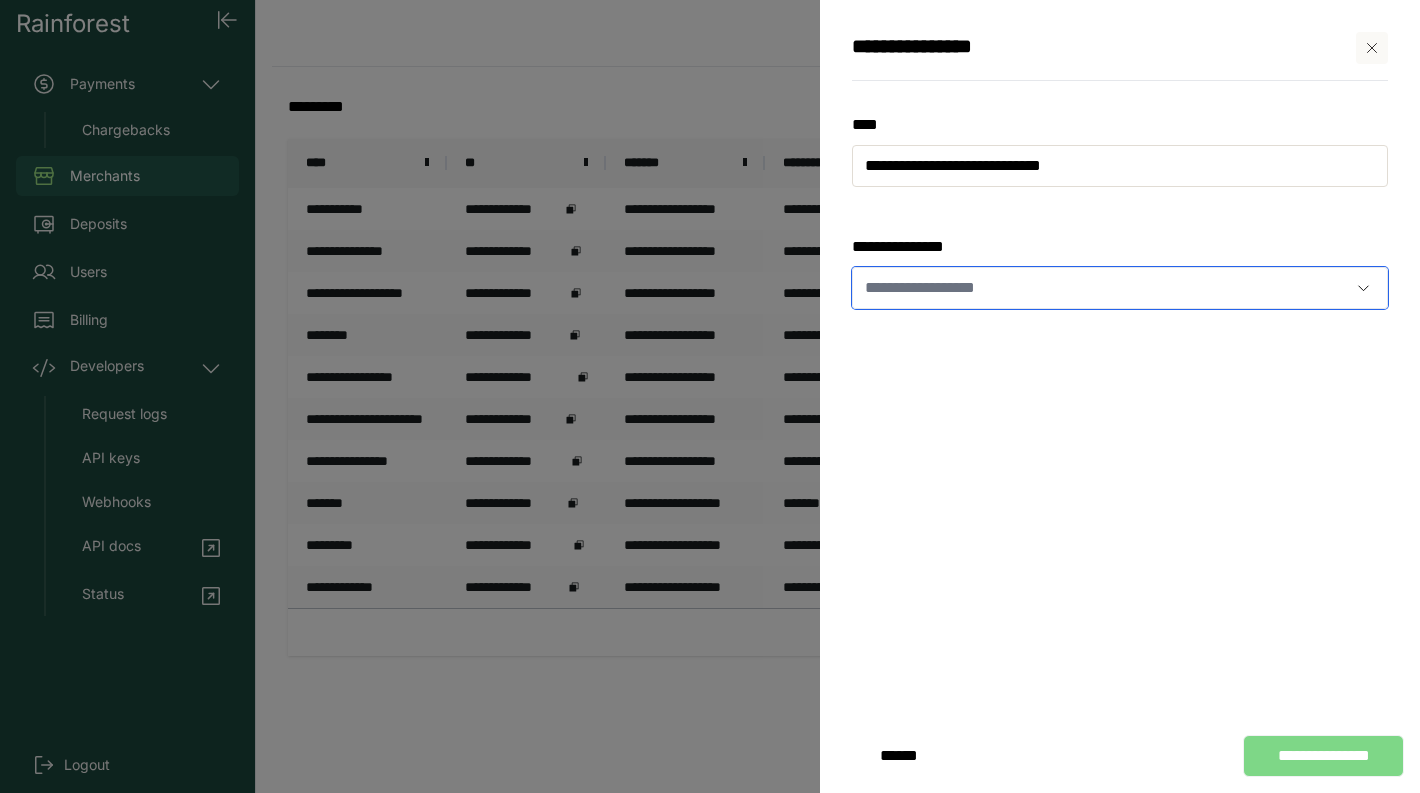 click at bounding box center (1100, 288) 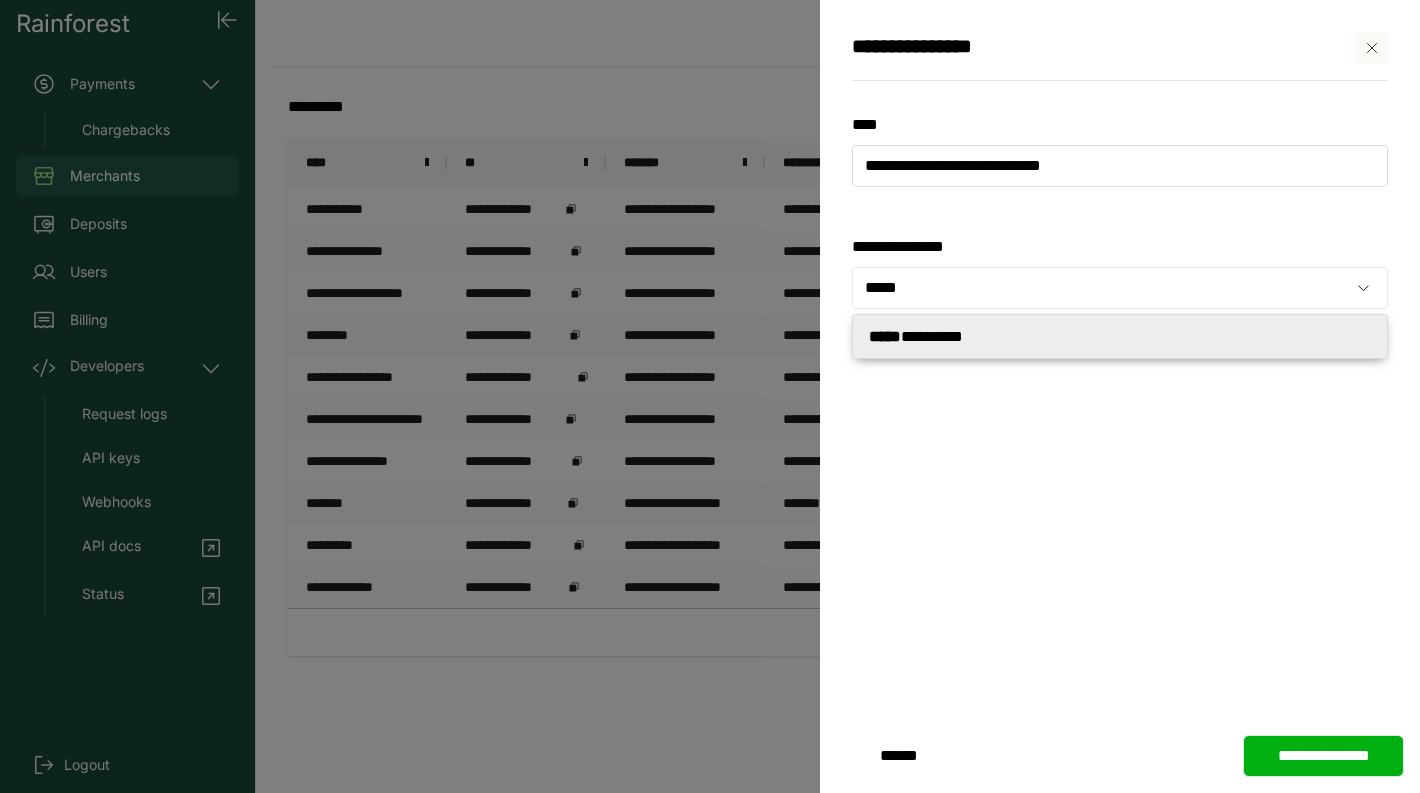 type on "**********" 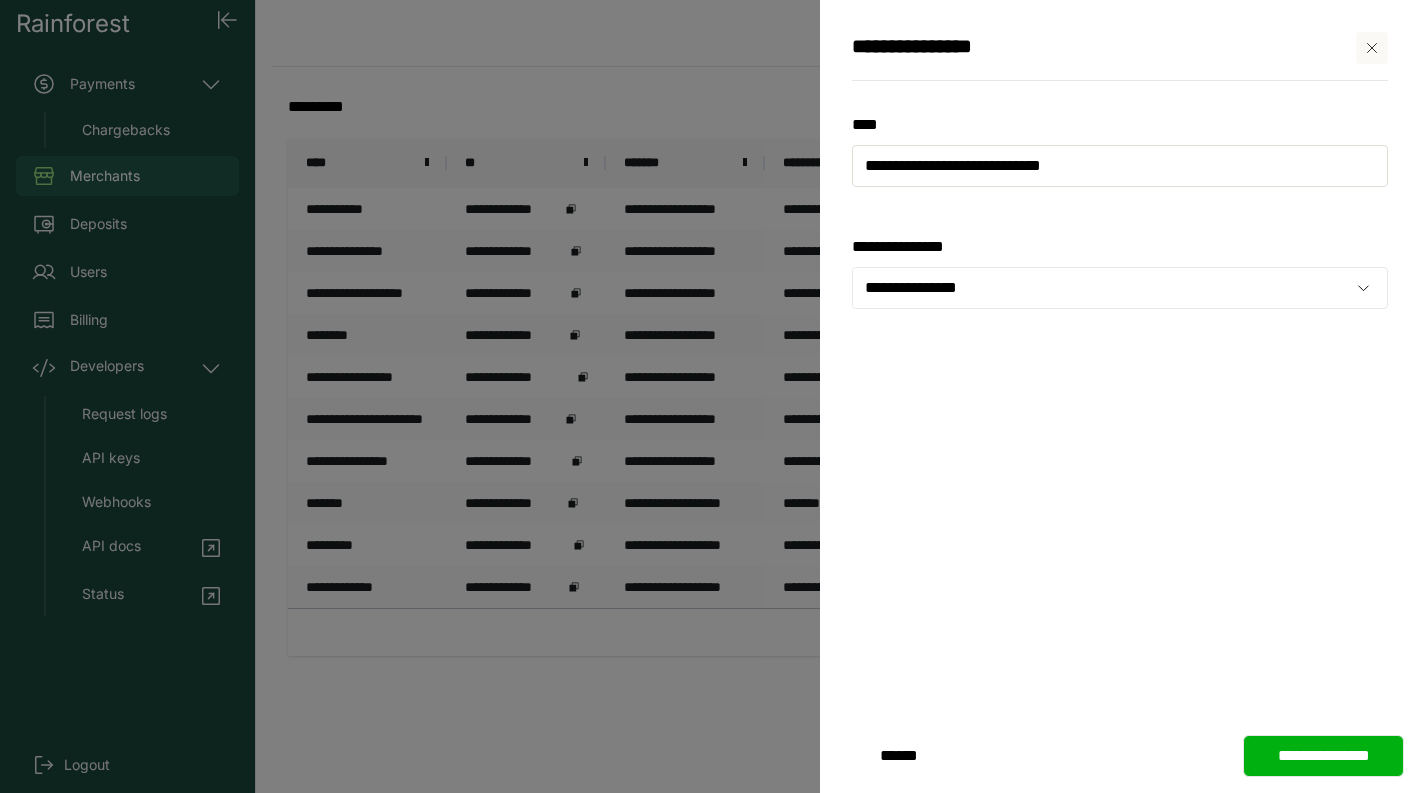 click on "**********" at bounding box center (1323, 756) 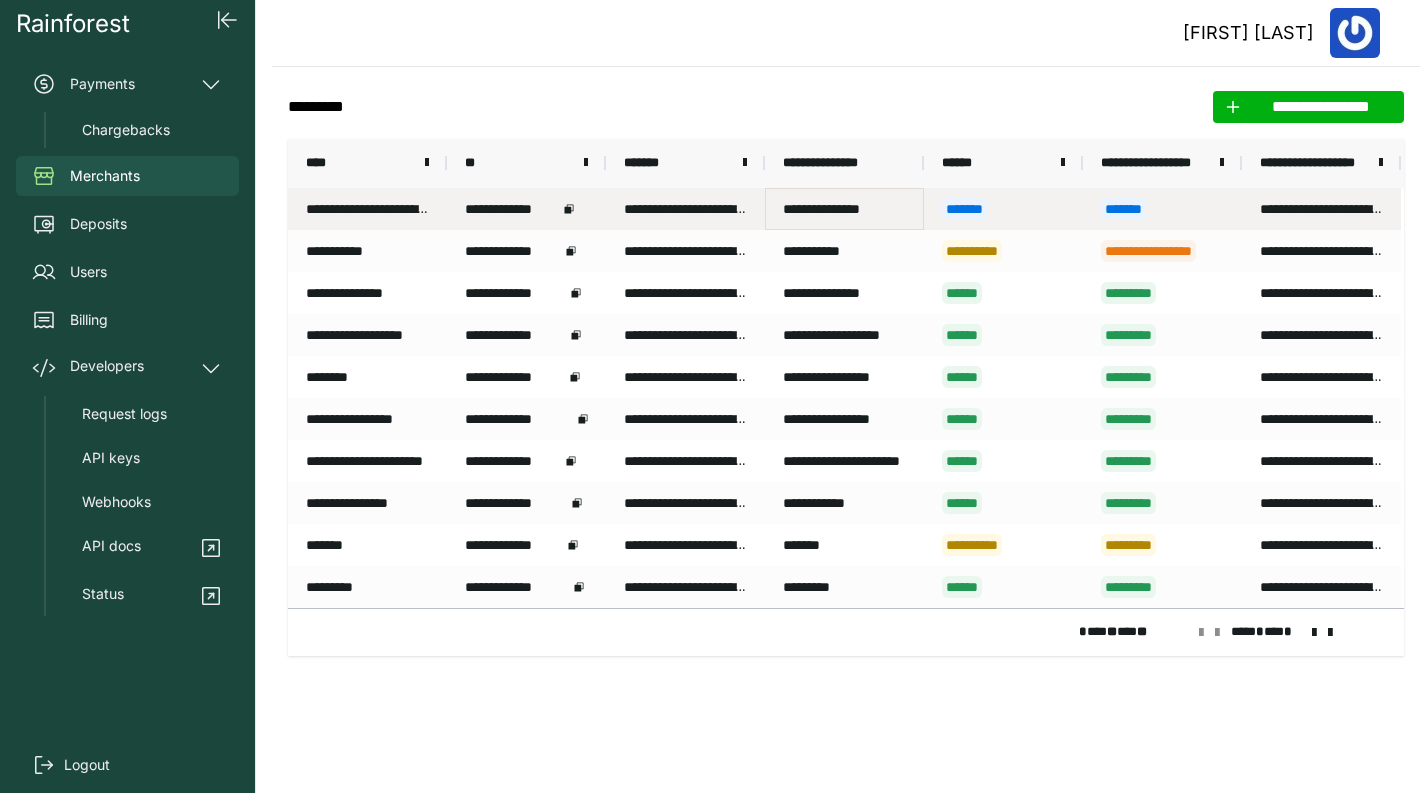 click on "**********" at bounding box center (844, 209) 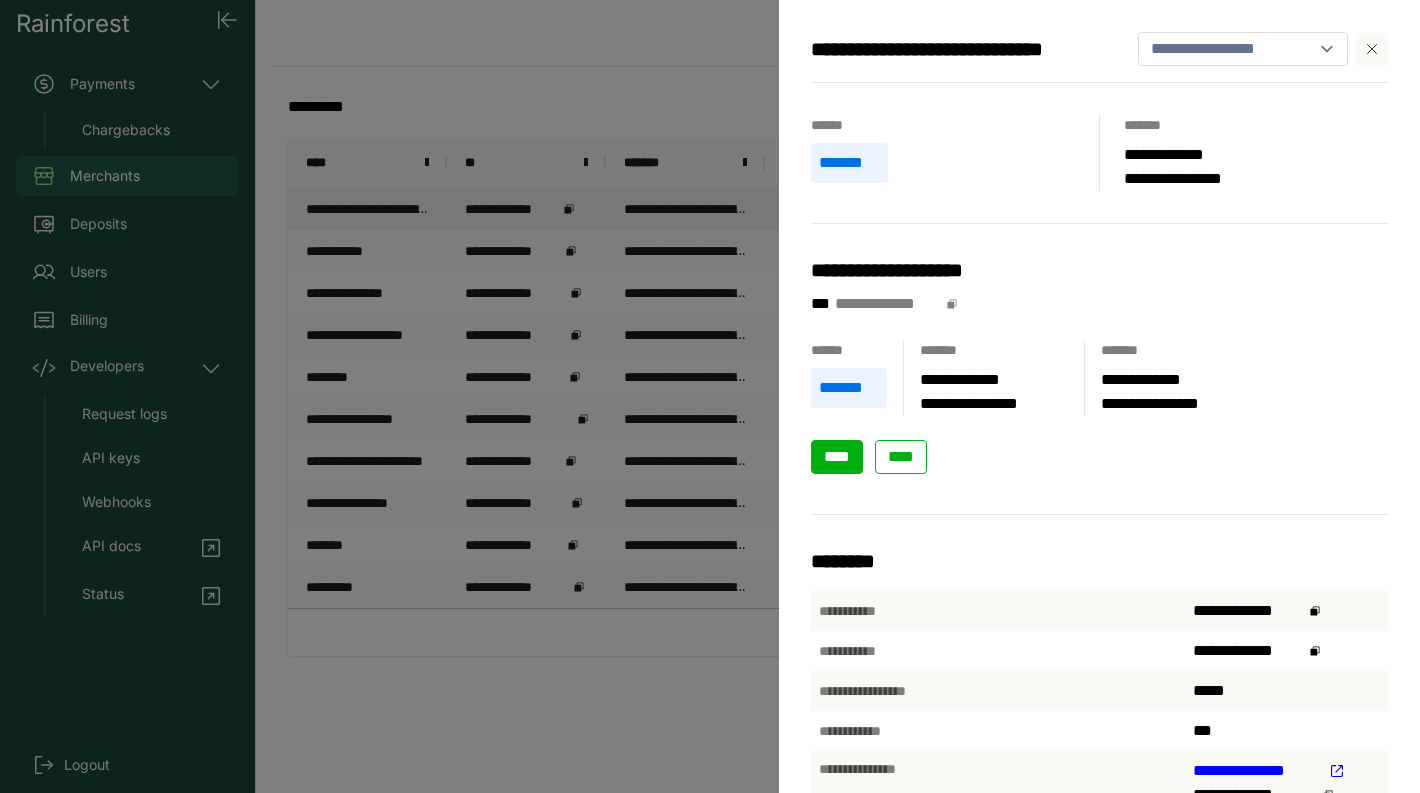 click on "****" at bounding box center [837, 456] 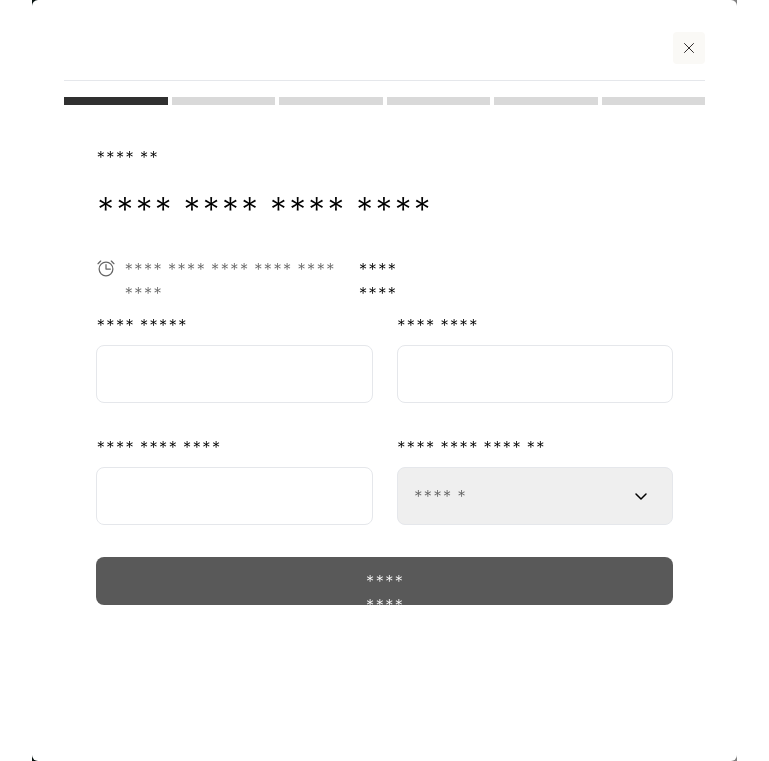 scroll, scrollTop: 0, scrollLeft: 0, axis: both 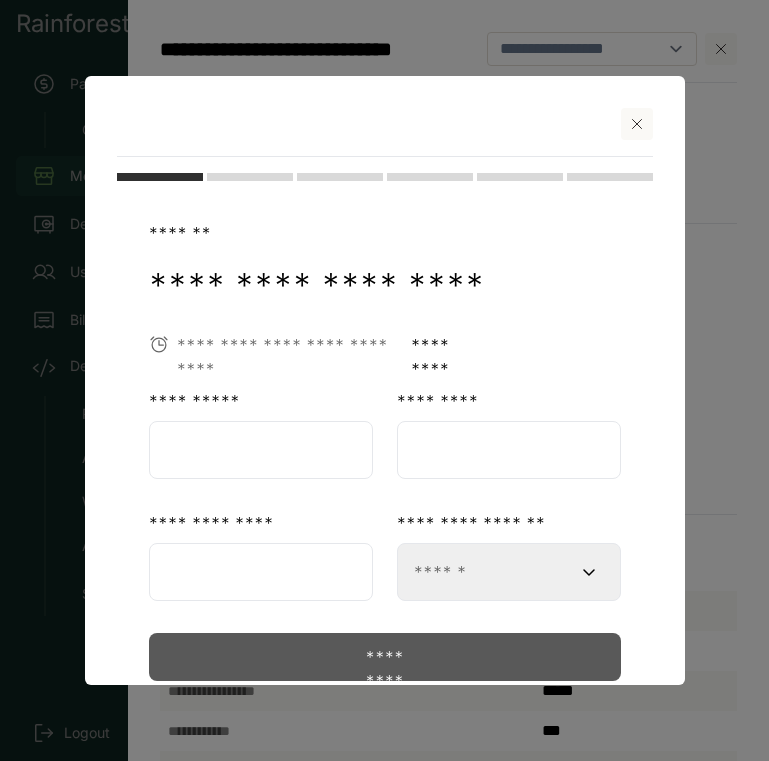 click at bounding box center [261, 450] 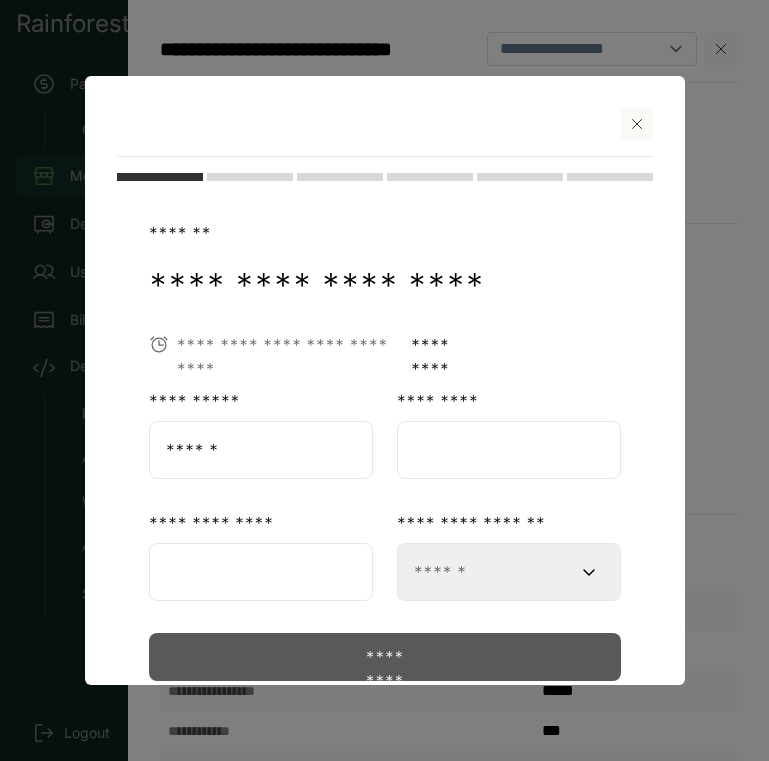 type on "******" 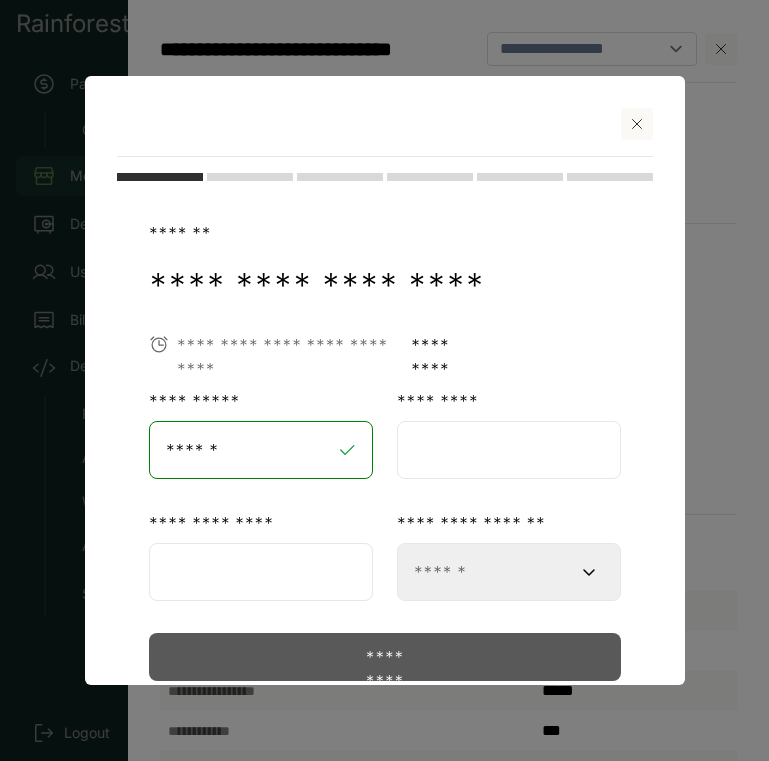 click at bounding box center (509, 450) 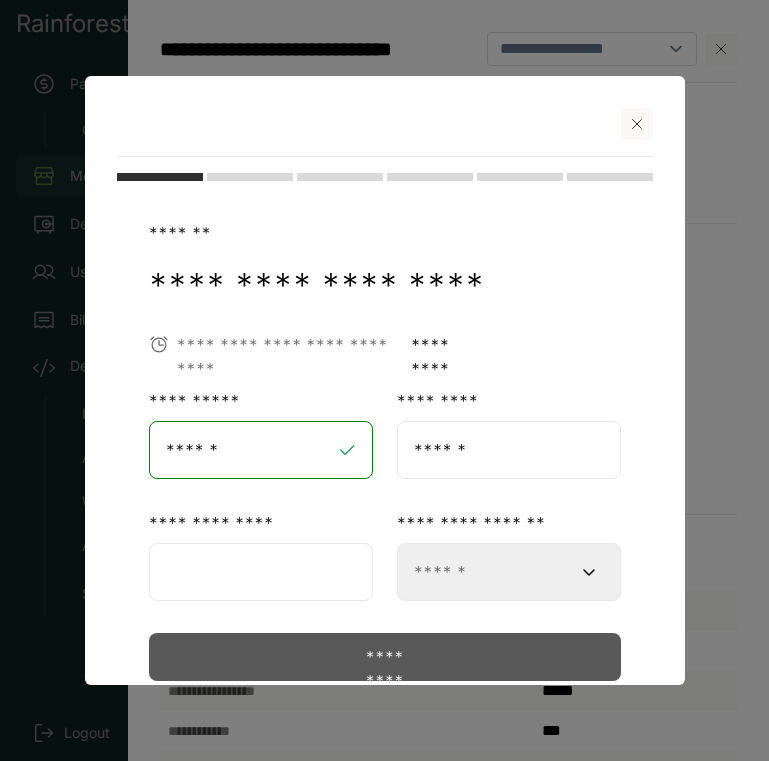 type on "******" 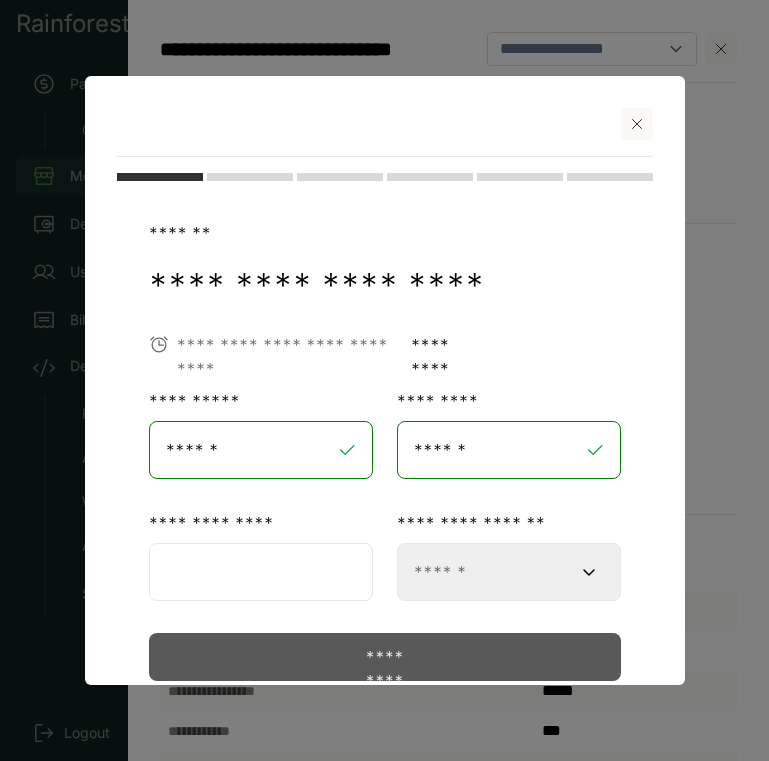 click at bounding box center [261, 572] 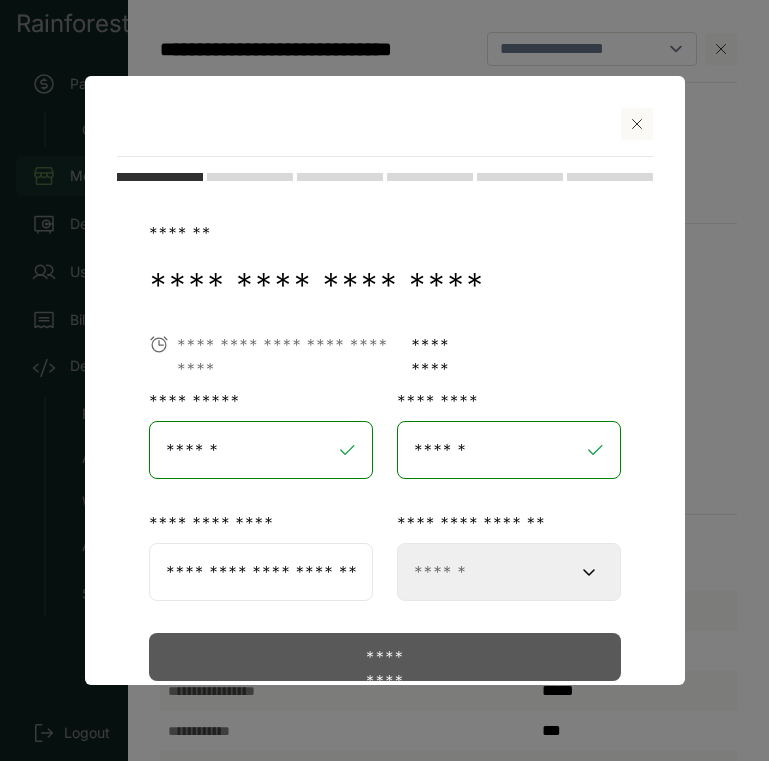 scroll, scrollTop: 0, scrollLeft: 20, axis: horizontal 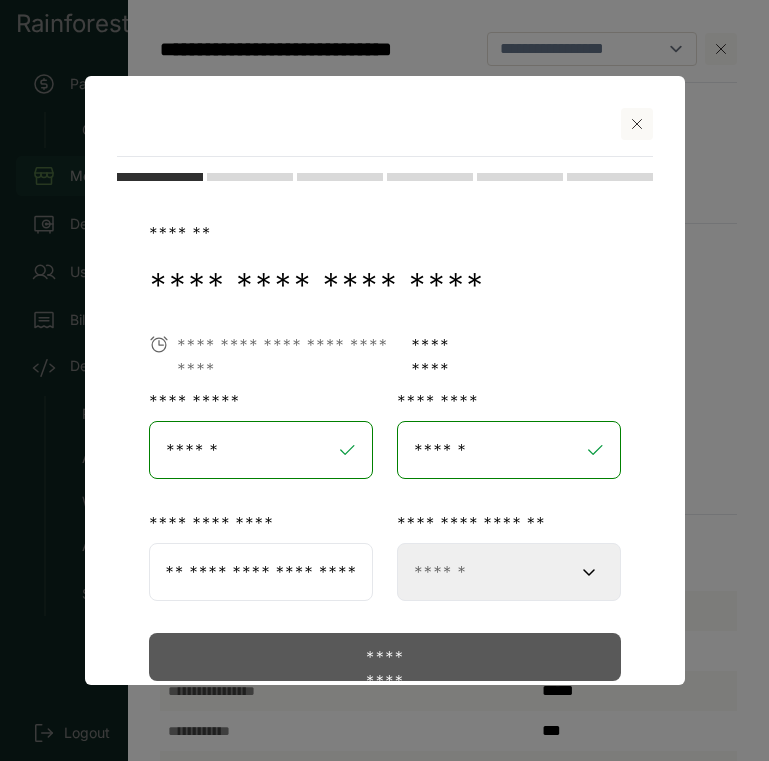 type on "**********" 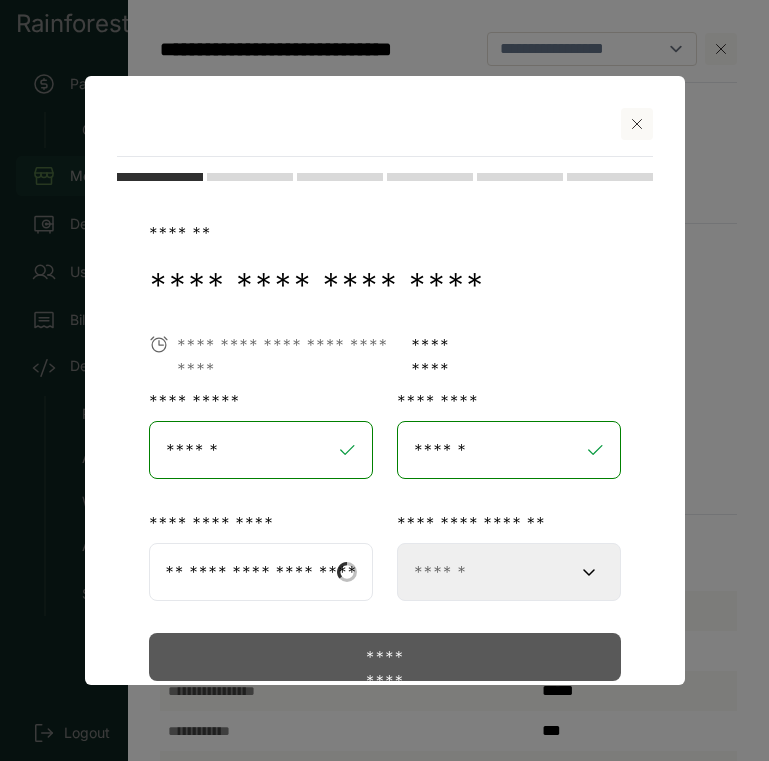 click on "**********" at bounding box center (509, 572) 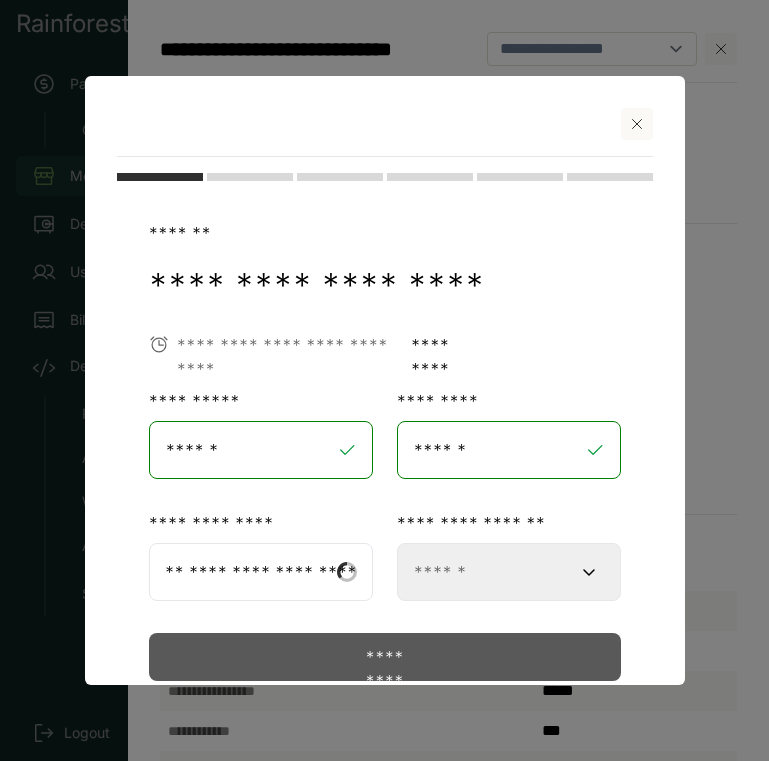 scroll, scrollTop: 0, scrollLeft: 0, axis: both 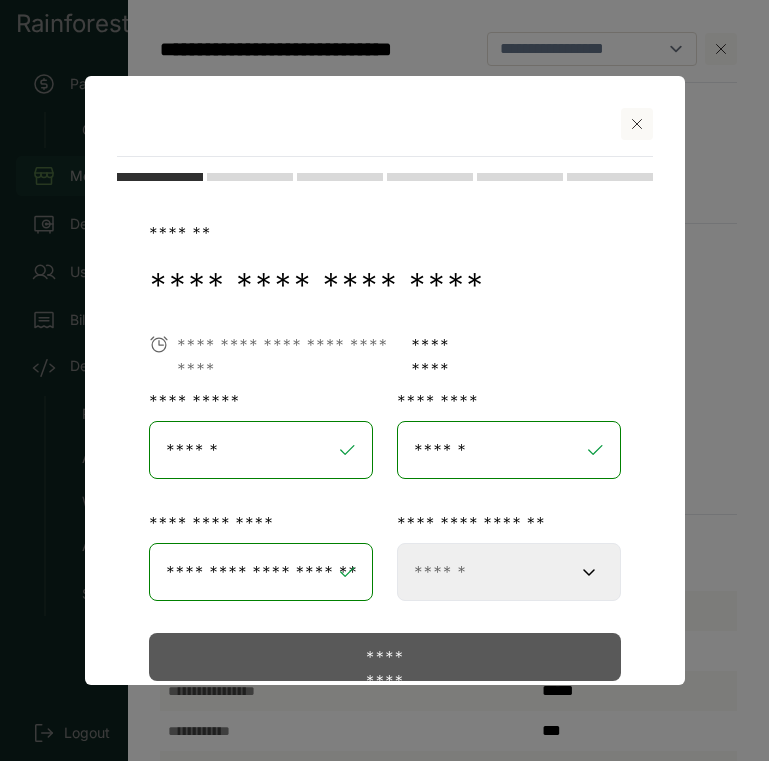 select on "***" 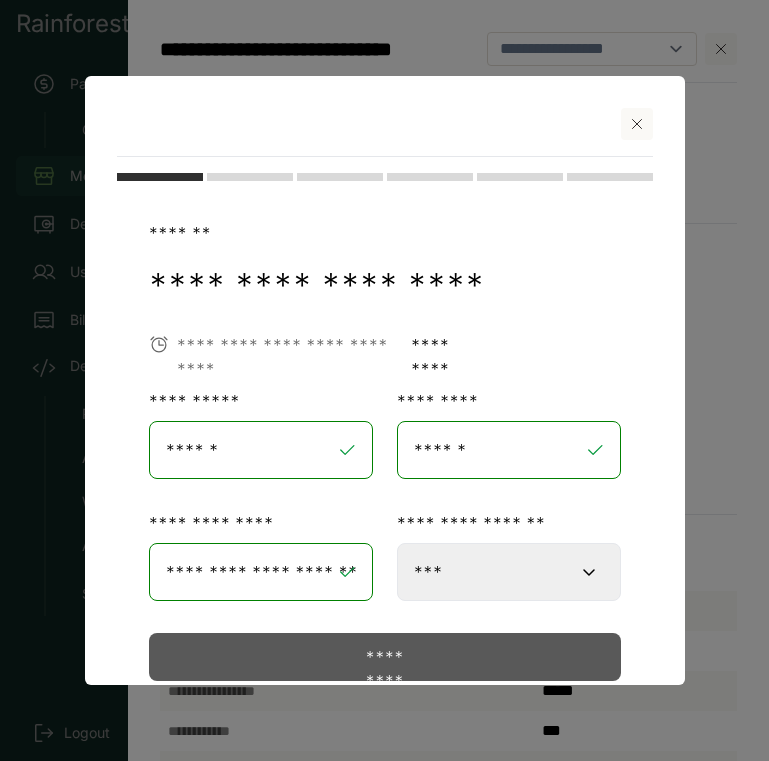 scroll, scrollTop: 60, scrollLeft: 0, axis: vertical 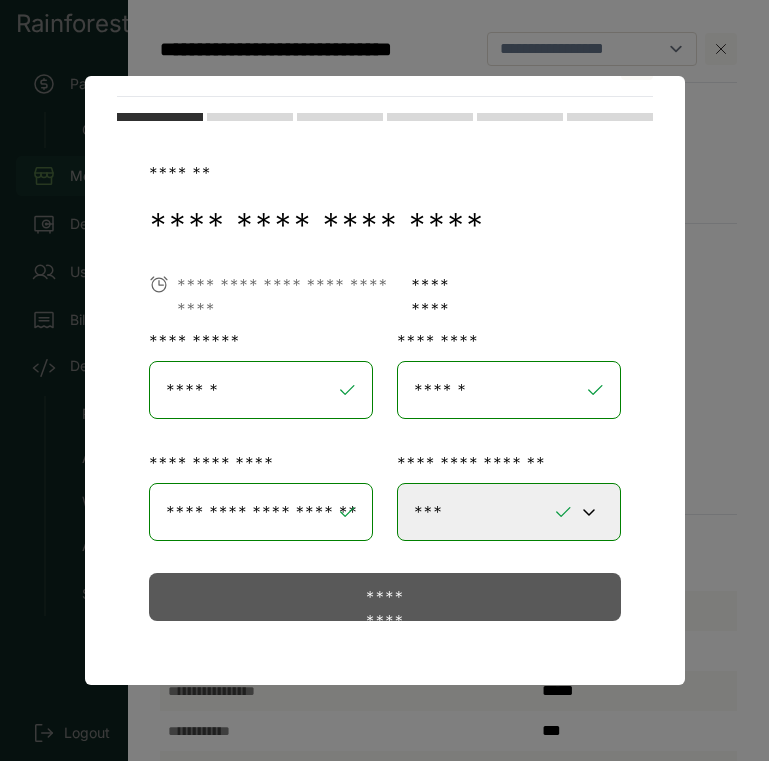 click on "*********" at bounding box center (384, 597) 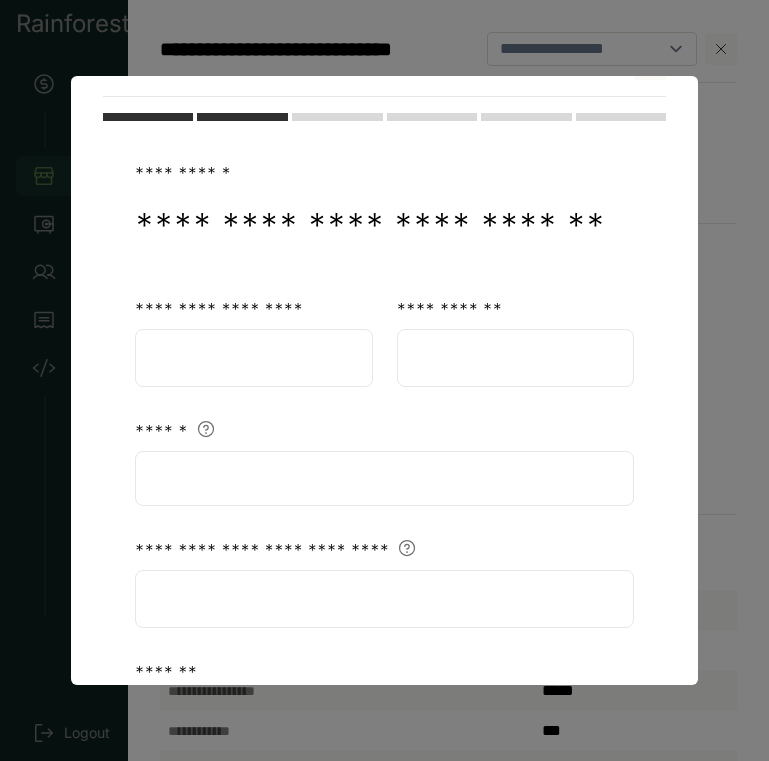 click at bounding box center (254, 358) 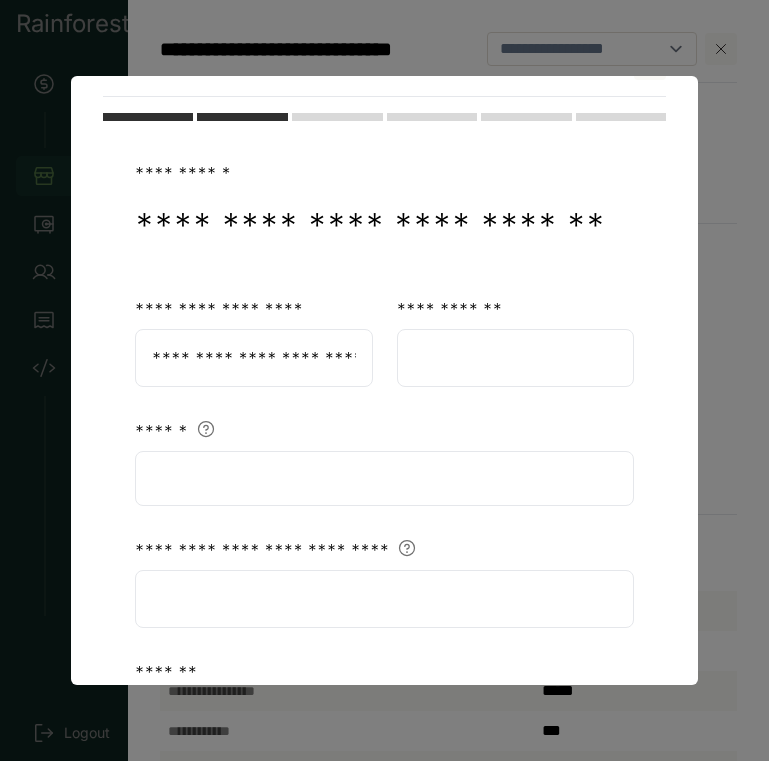 scroll, scrollTop: 0, scrollLeft: 1, axis: horizontal 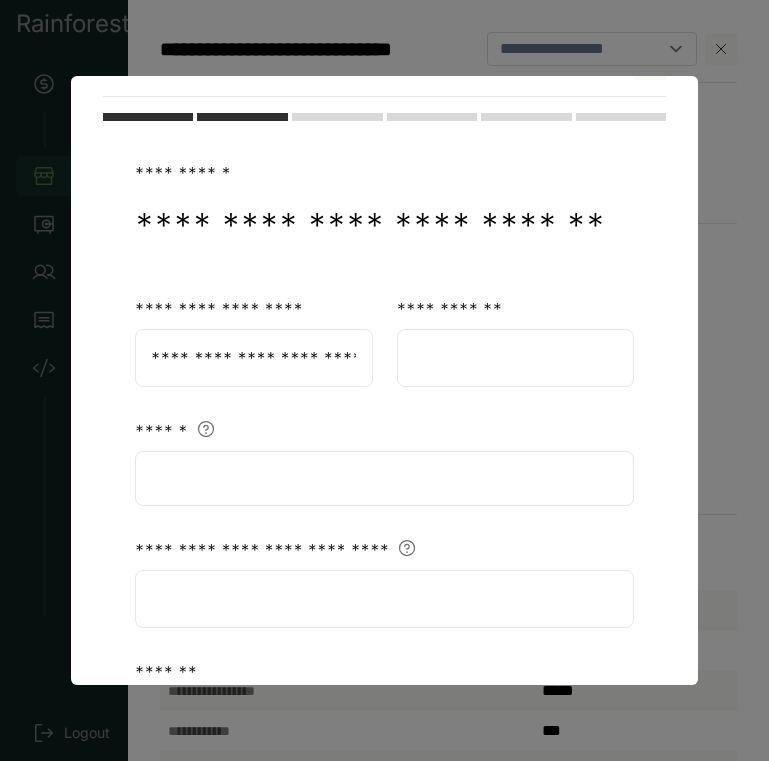 type on "**********" 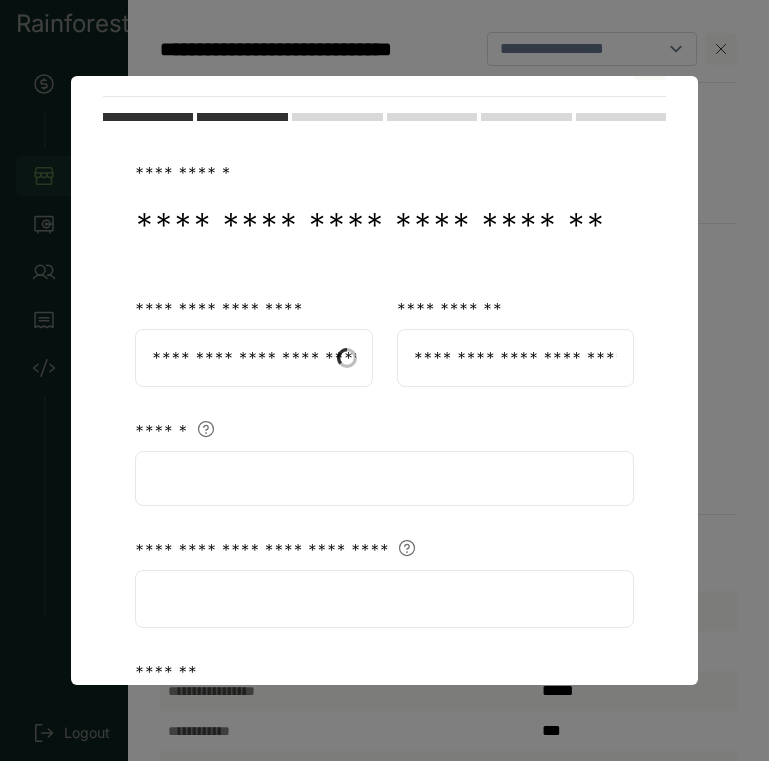 scroll, scrollTop: 0, scrollLeft: 1, axis: horizontal 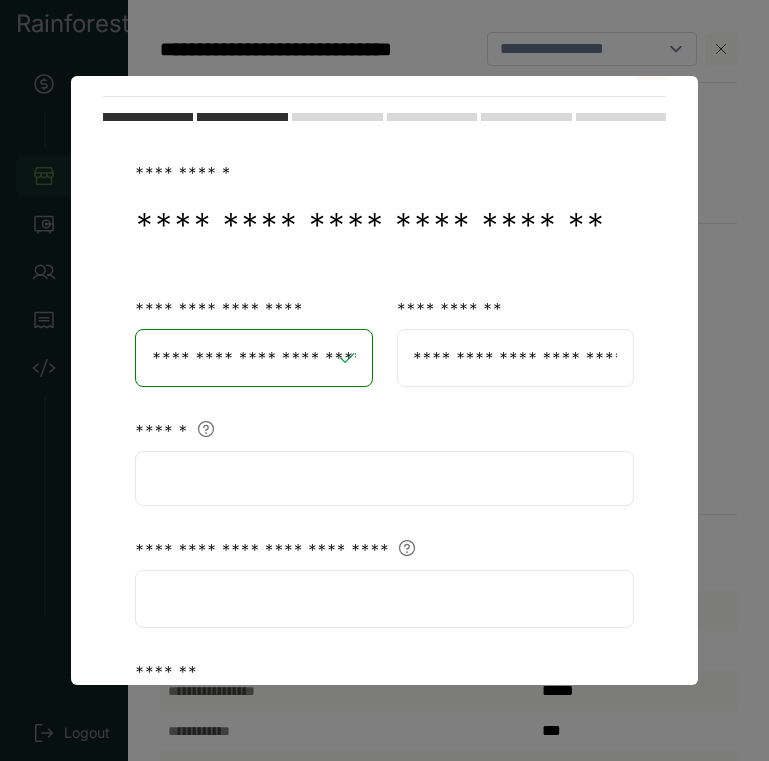 type on "**********" 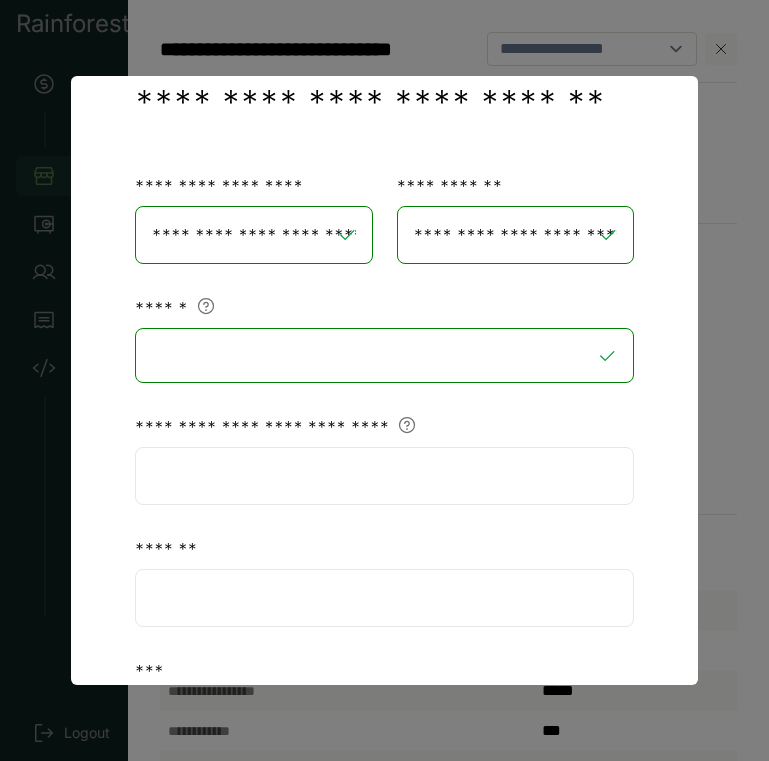 scroll, scrollTop: 187, scrollLeft: 0, axis: vertical 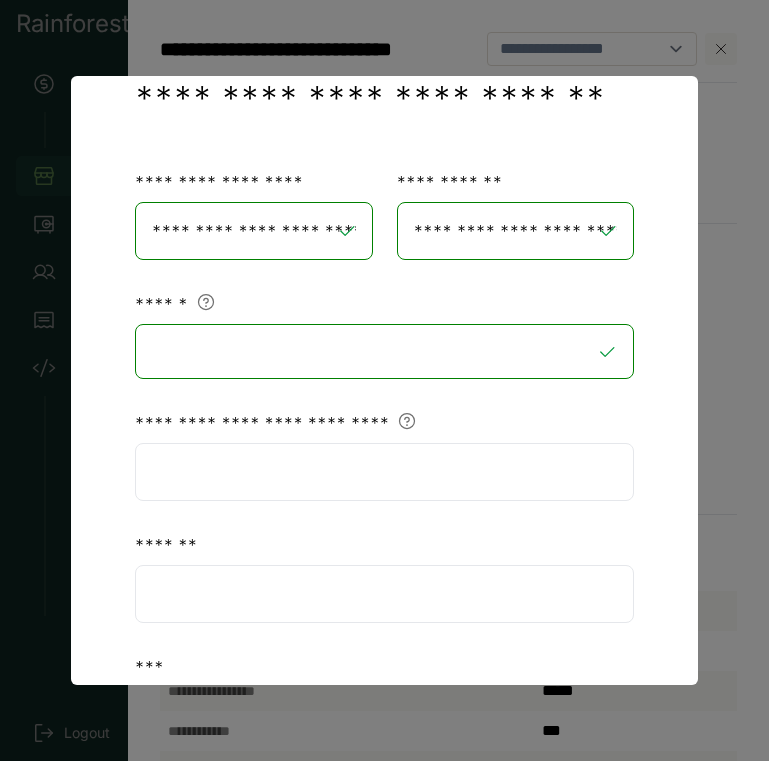 click at bounding box center [384, 472] 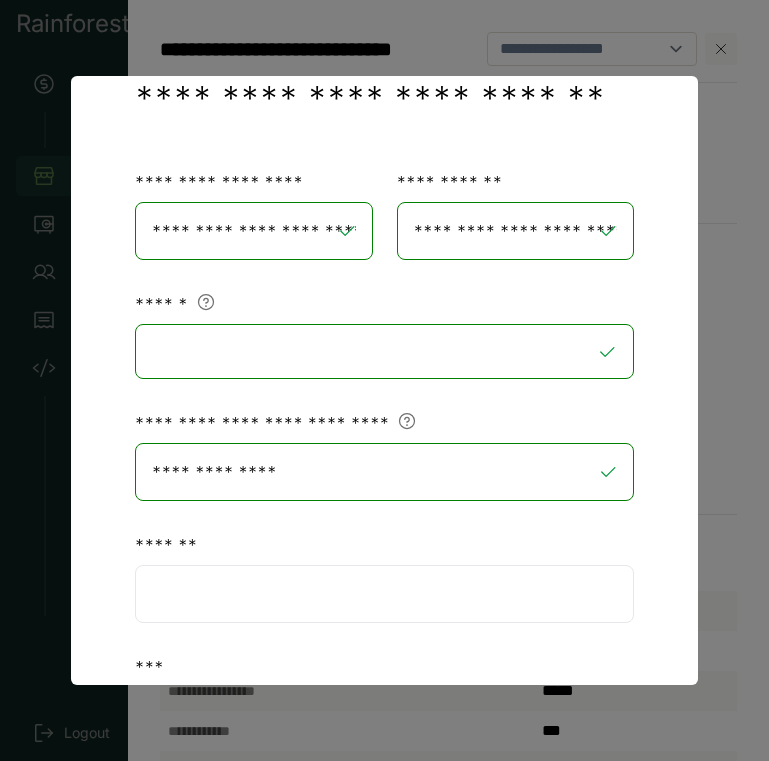 click at bounding box center (384, 594) 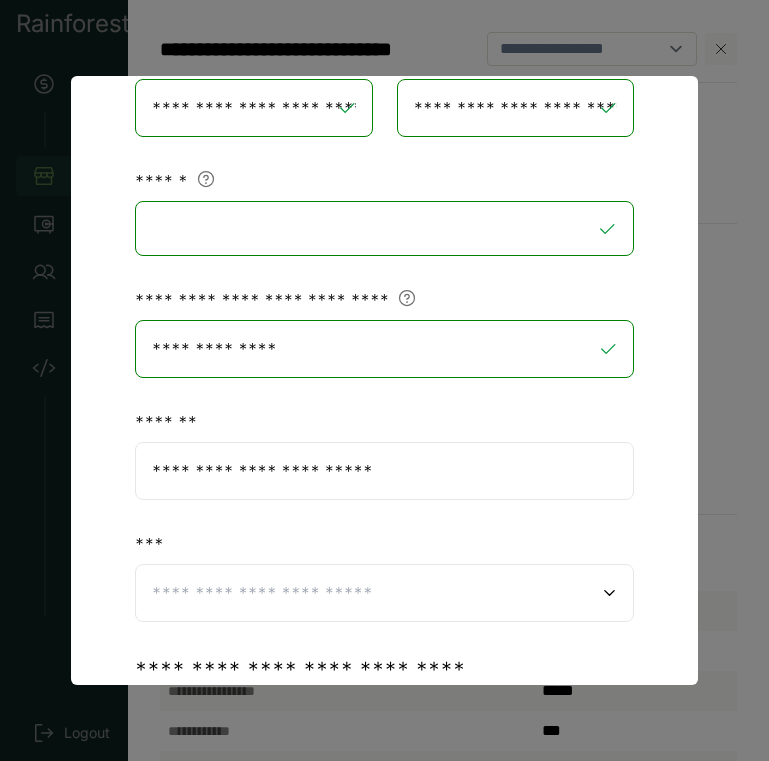 scroll, scrollTop: 404, scrollLeft: 0, axis: vertical 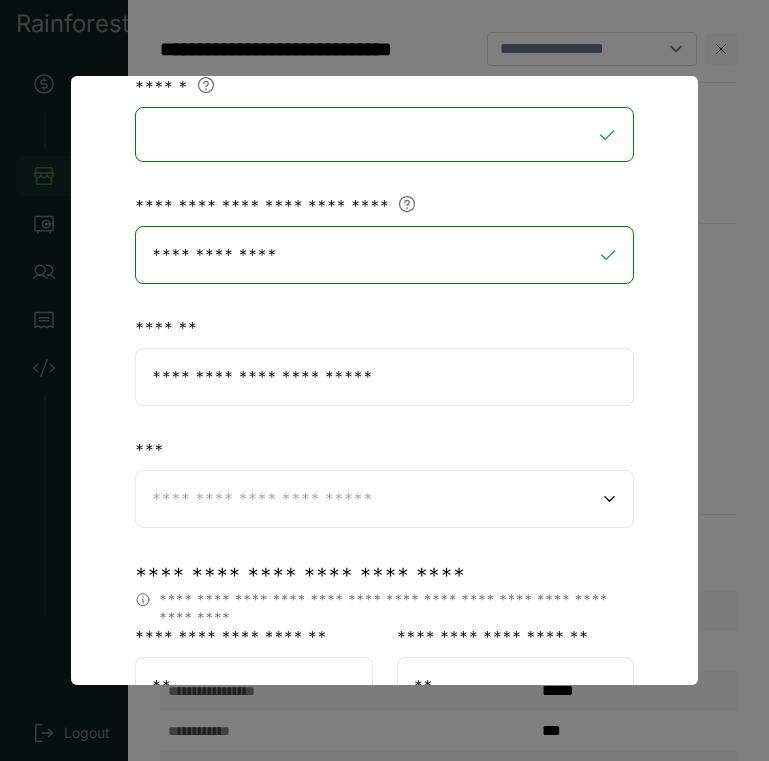 click at bounding box center [384, 499] 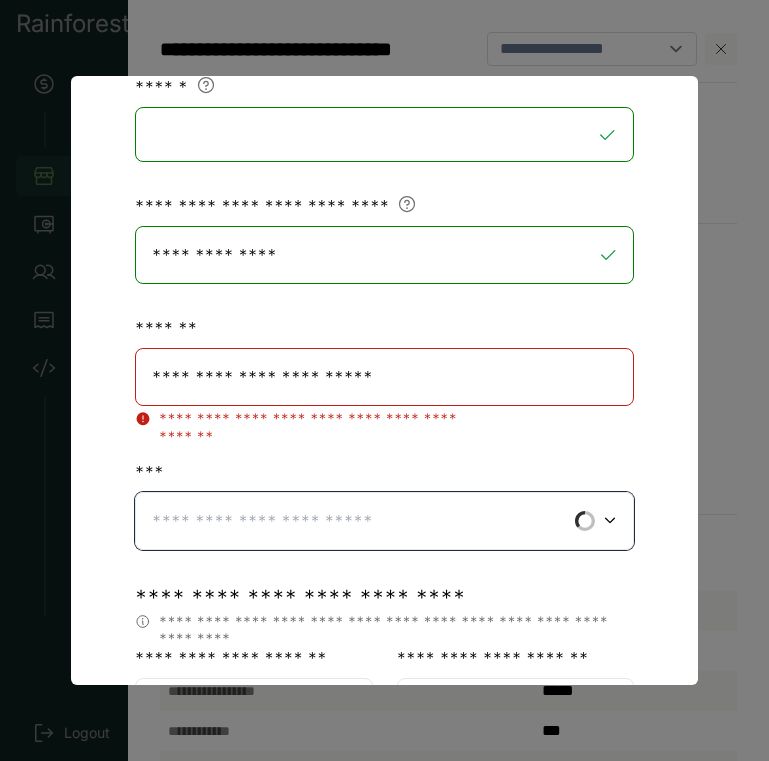 click on "**********" at bounding box center (384, 377) 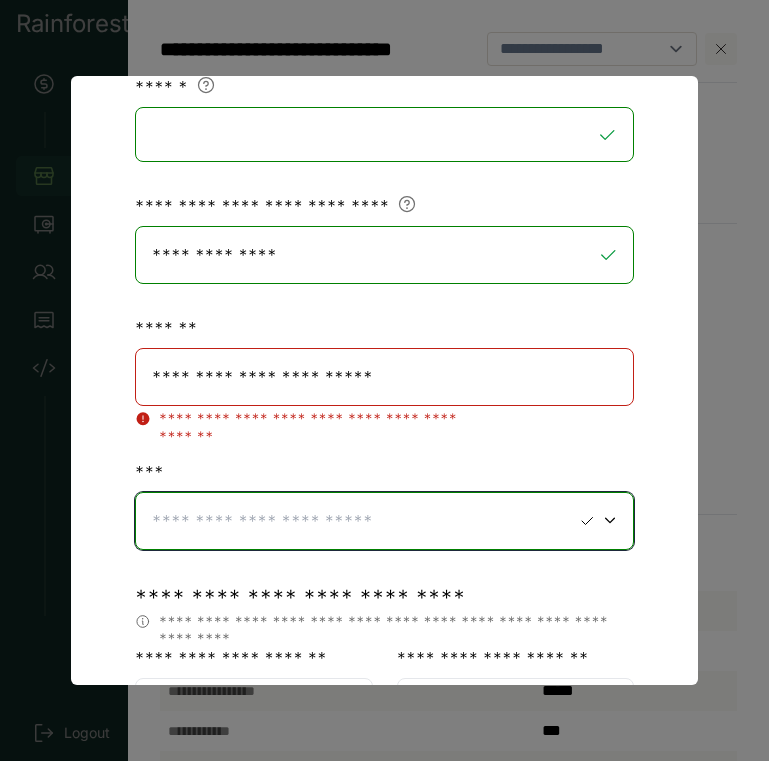 paste on "*" 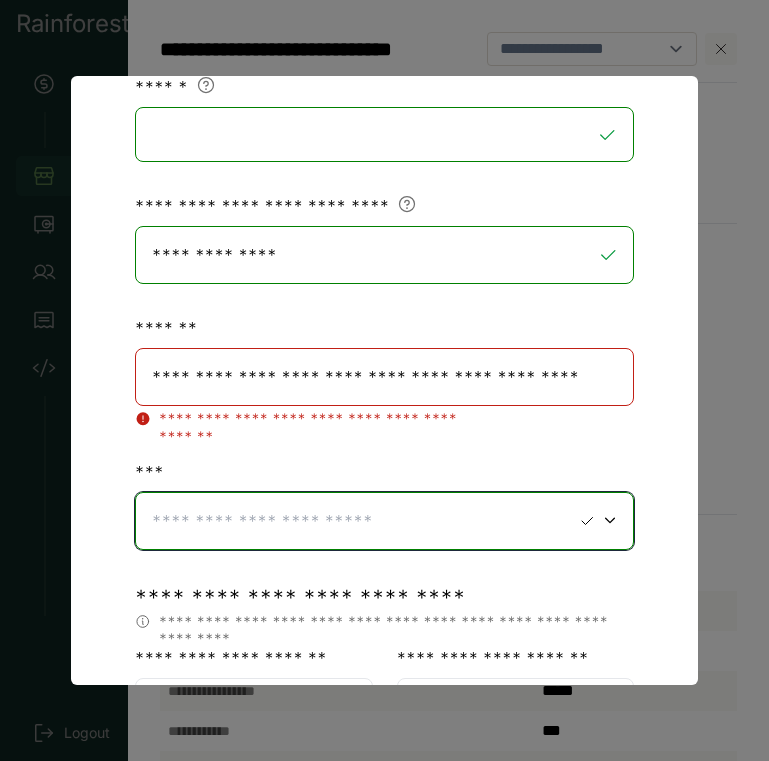 type on "**********" 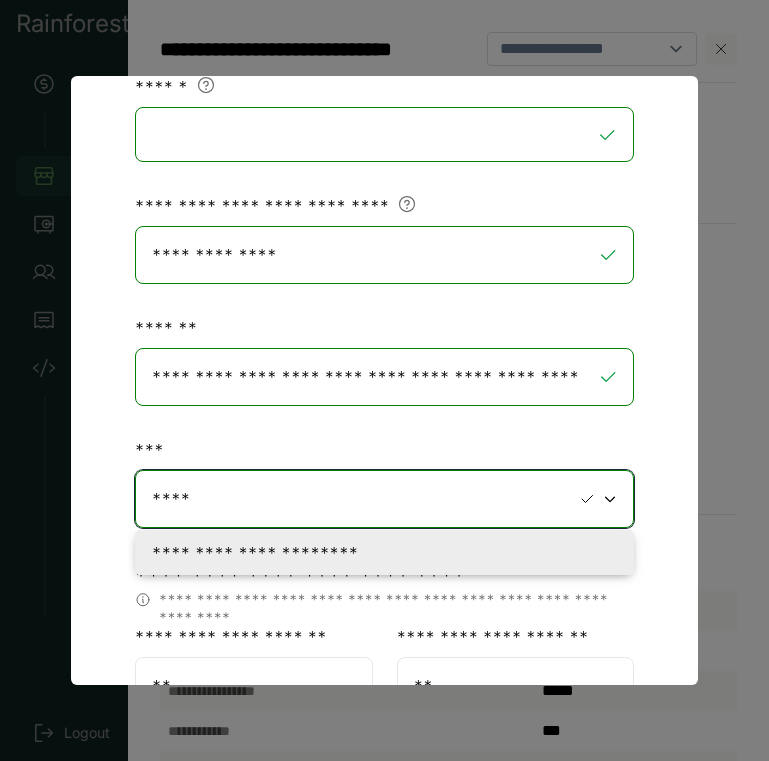 click on "**********" at bounding box center [255, 553] 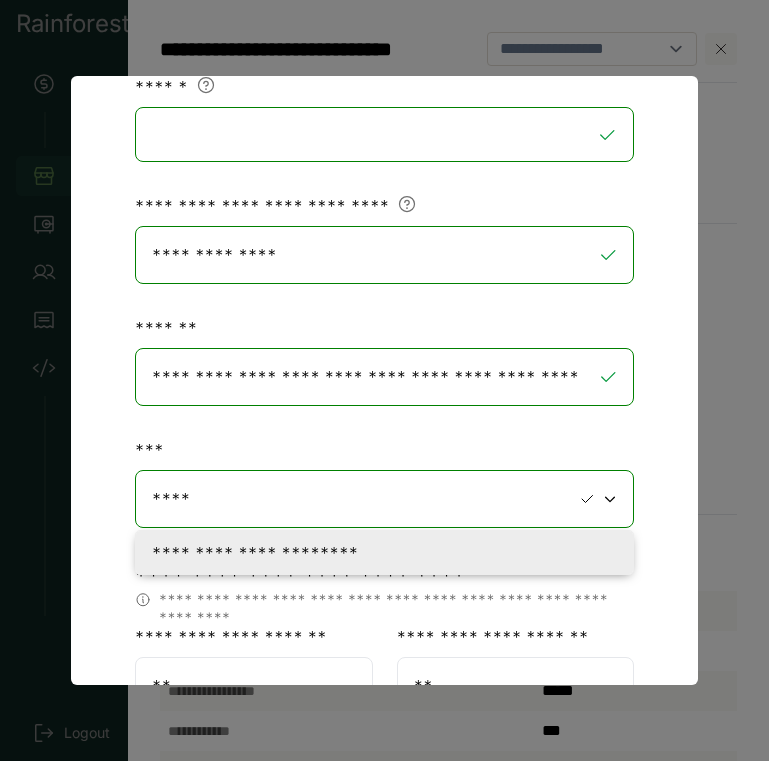 type on "**********" 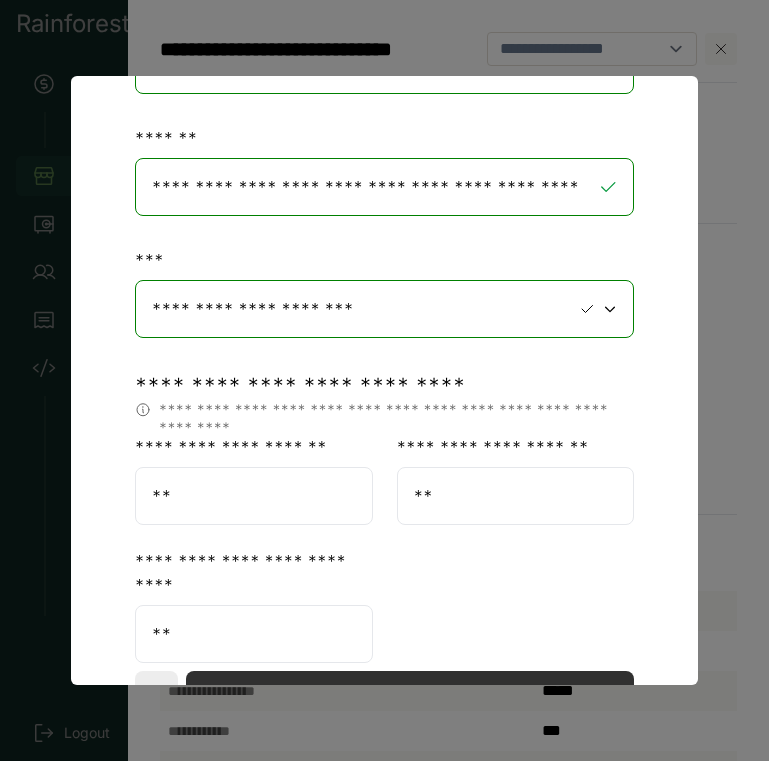 scroll, scrollTop: 683, scrollLeft: 0, axis: vertical 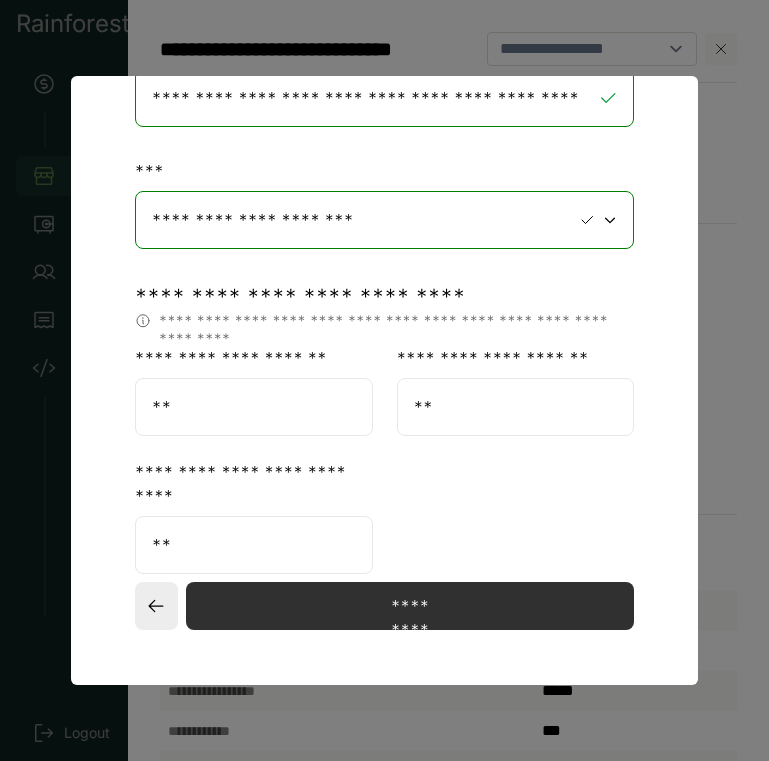 click on "**" at bounding box center [254, 407] 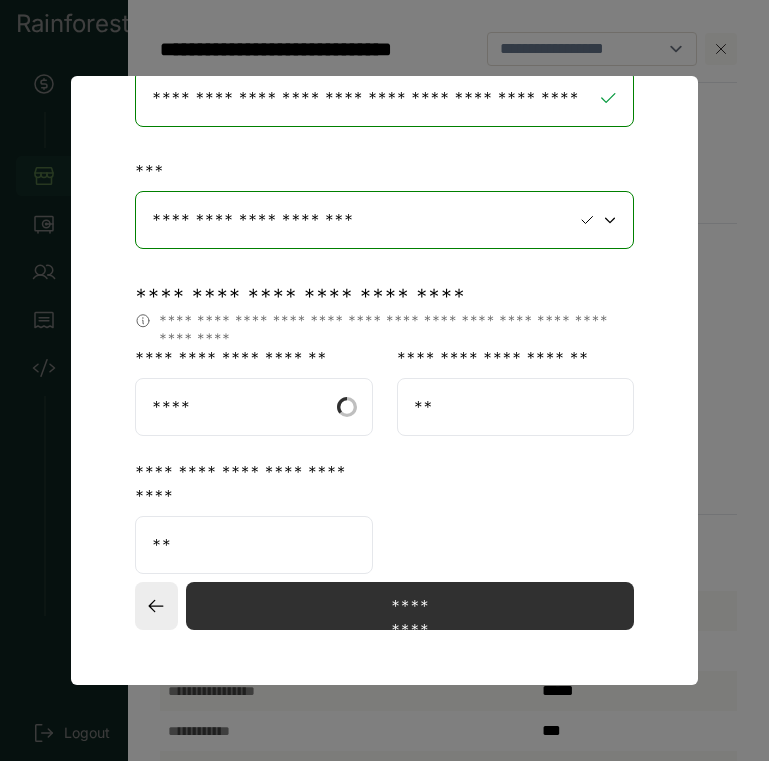 click on "**" at bounding box center (516, 407) 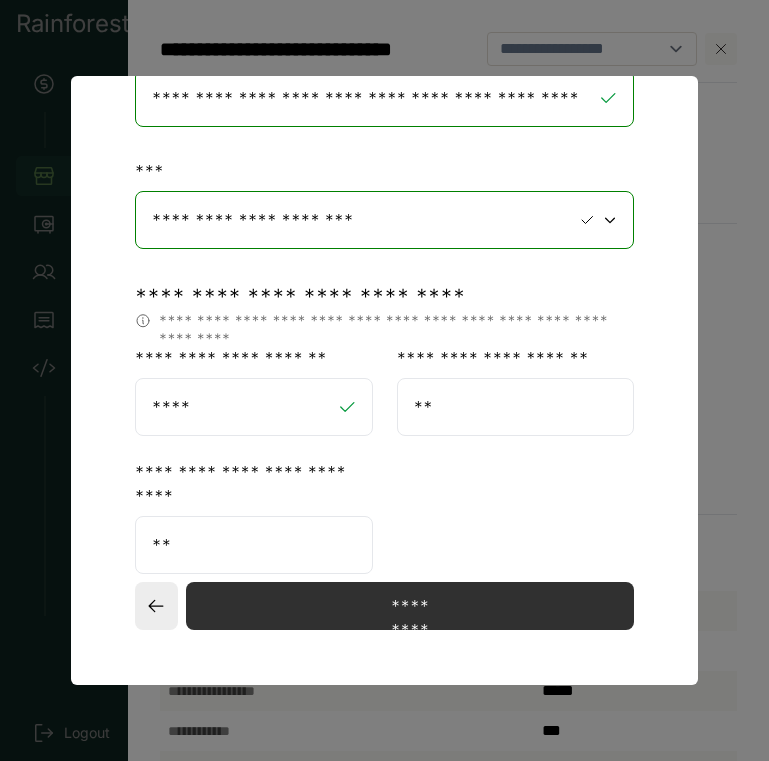type on "******" 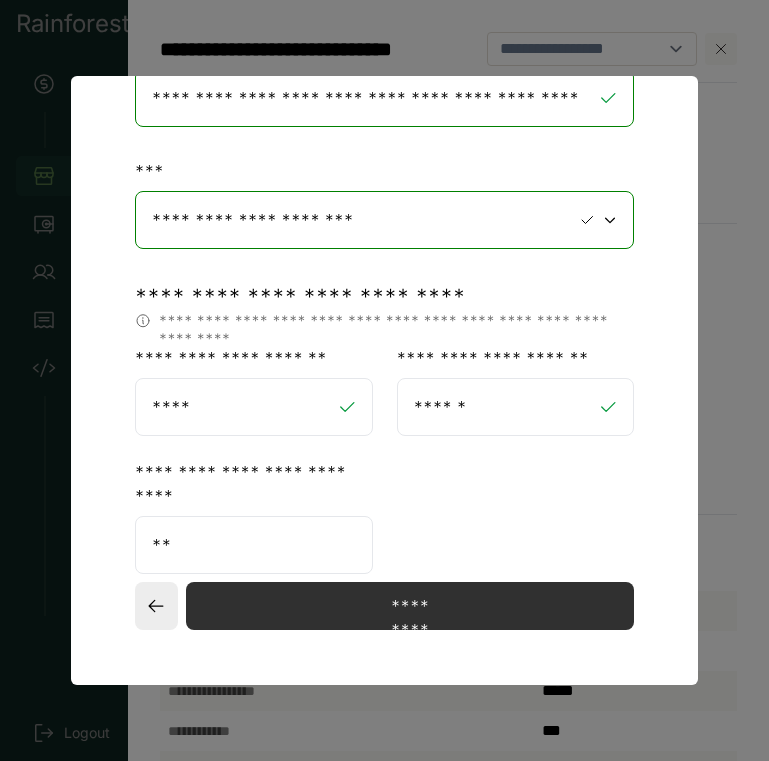 click on "**" at bounding box center (254, 545) 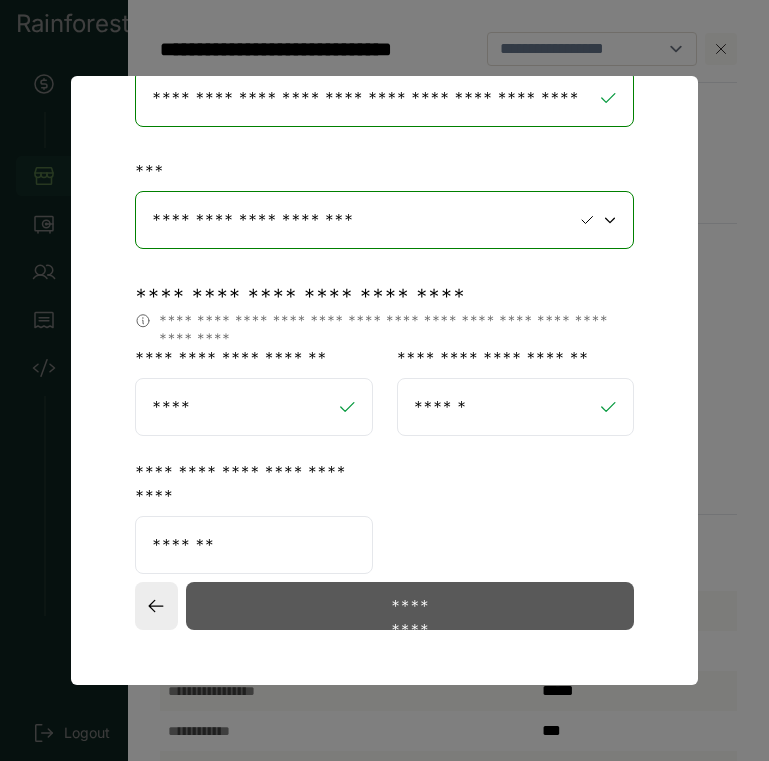 click on "*********" at bounding box center (410, 606) 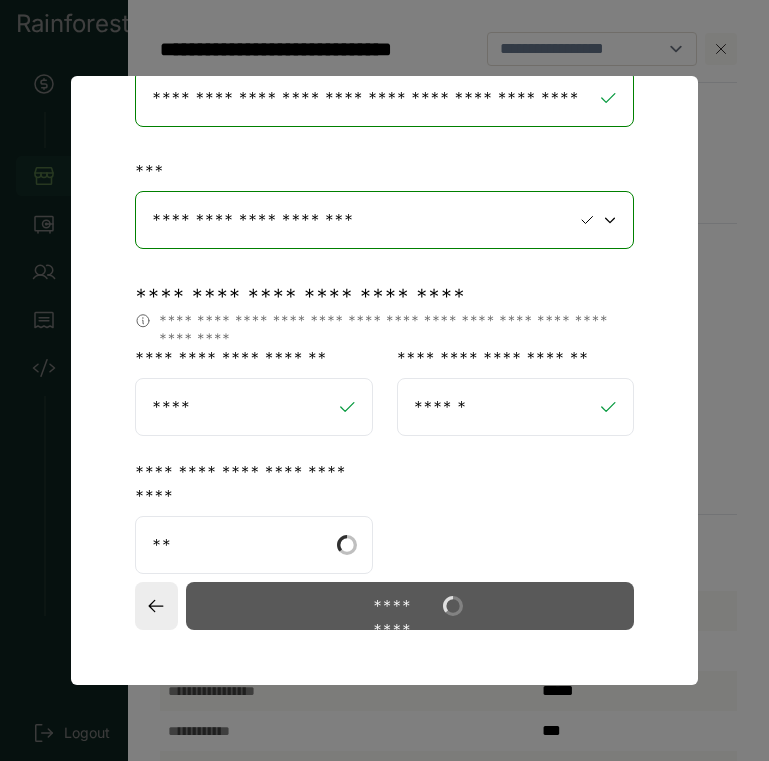 select on "**" 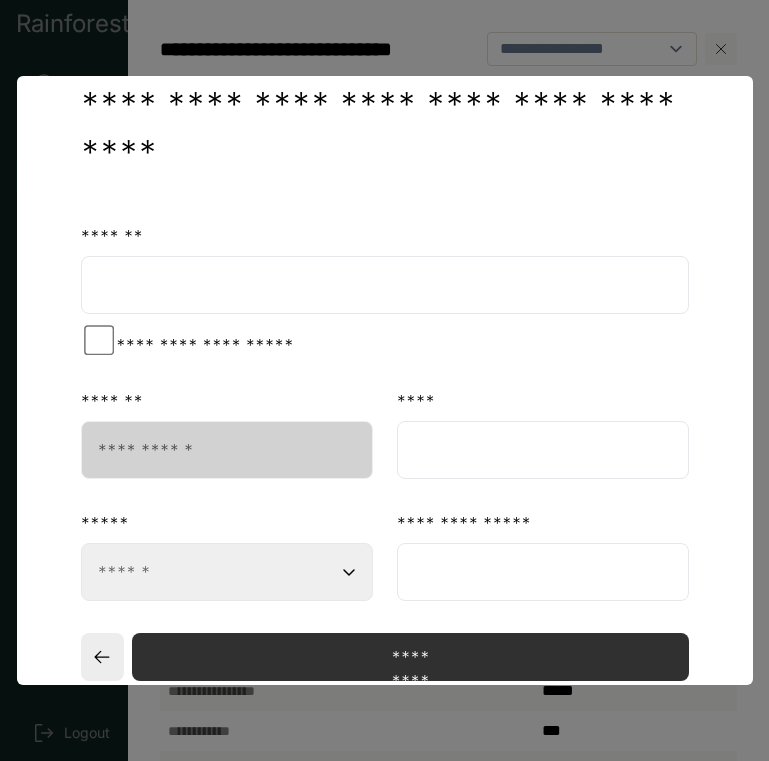 scroll, scrollTop: 114, scrollLeft: 0, axis: vertical 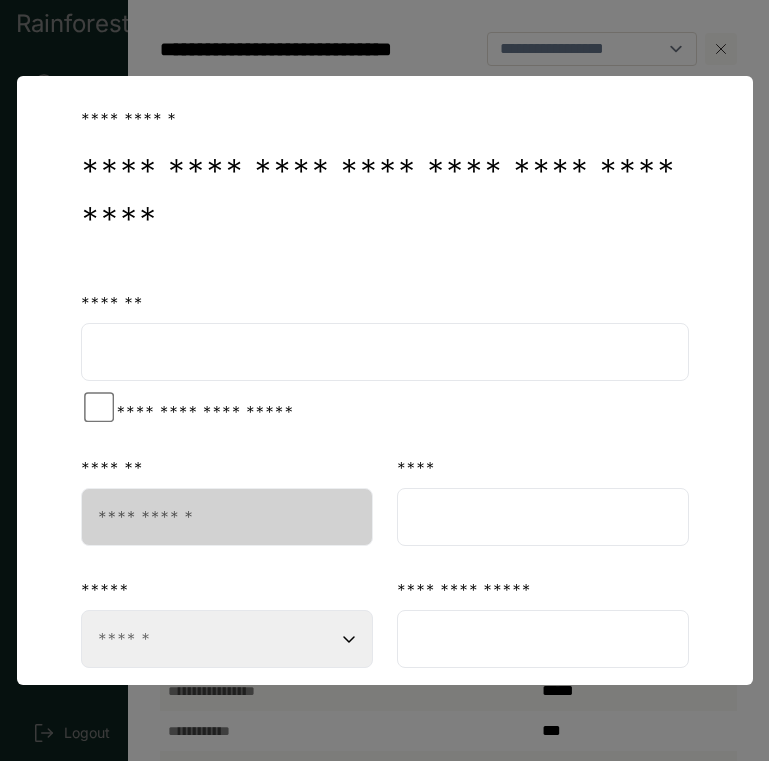 click at bounding box center (385, 352) 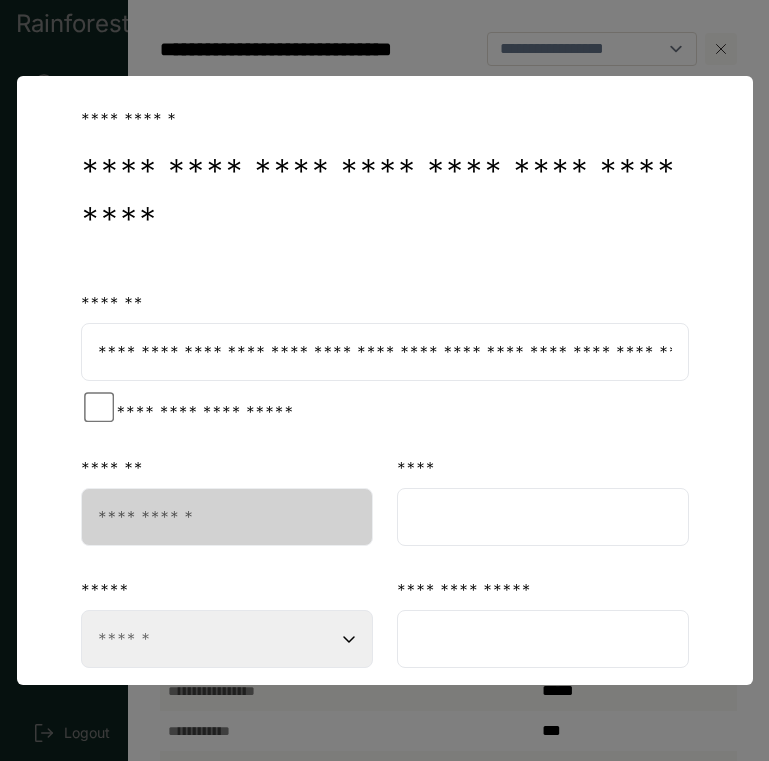 scroll, scrollTop: 0, scrollLeft: 18, axis: horizontal 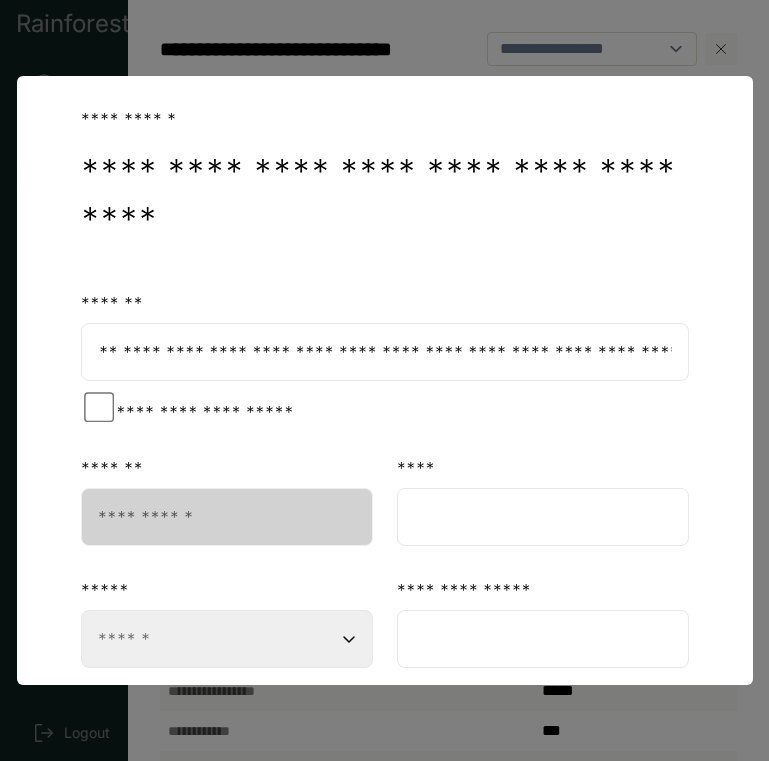click on "**********" at bounding box center (385, 352) 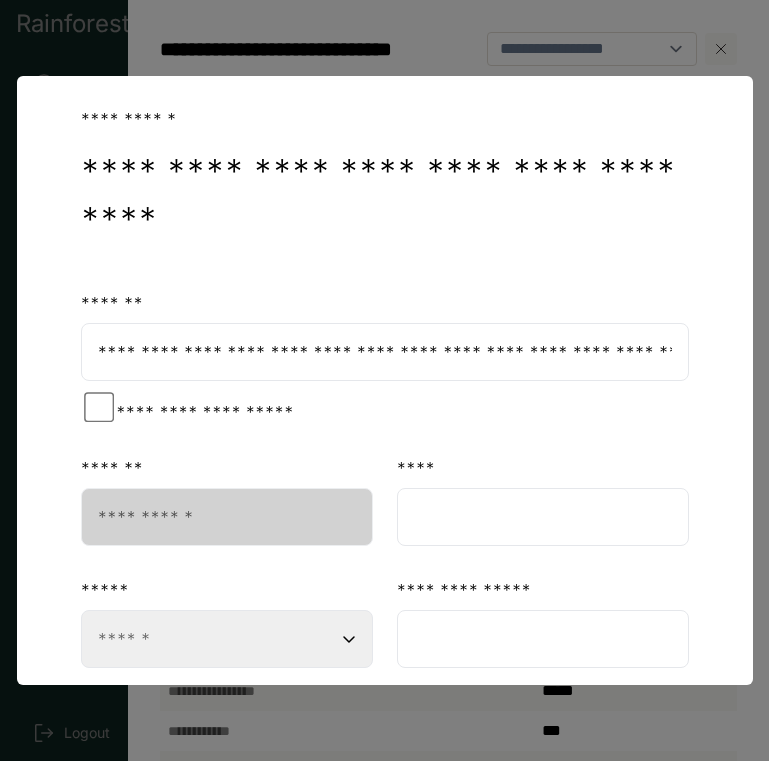 scroll, scrollTop: 190, scrollLeft: 0, axis: vertical 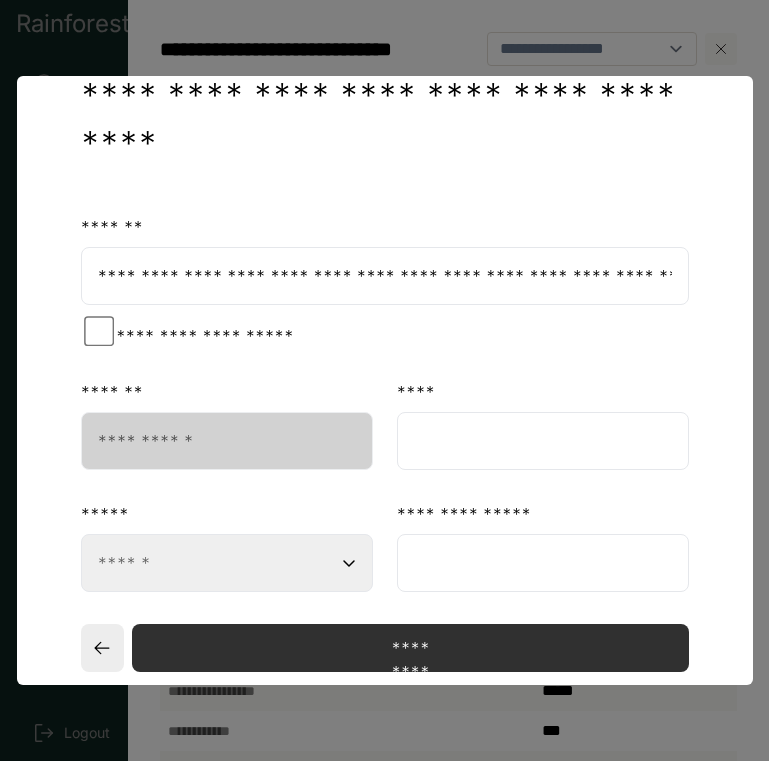 type on "**********" 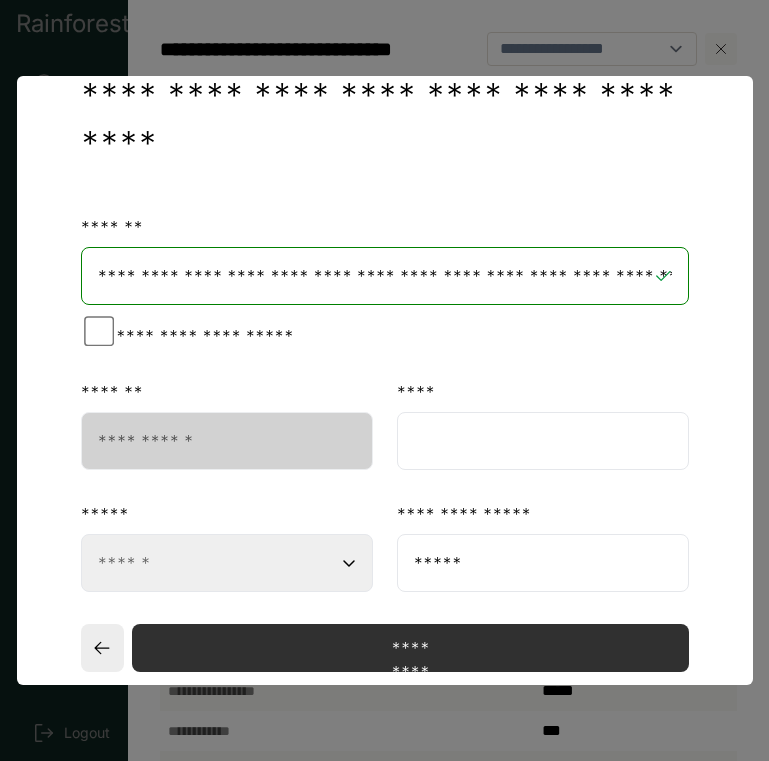 click on "*****" at bounding box center [543, 563] 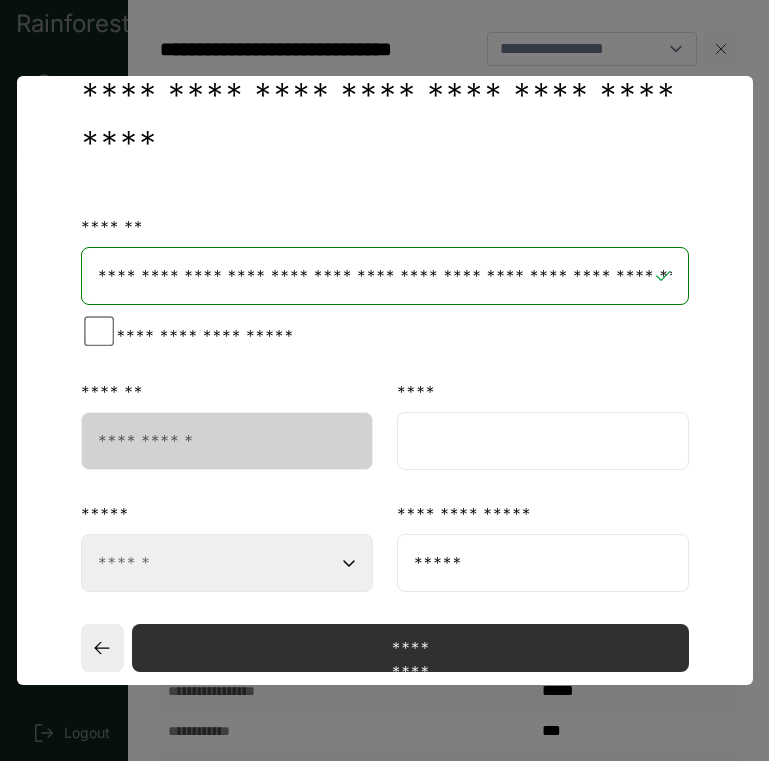 click on "**********" at bounding box center [227, 563] 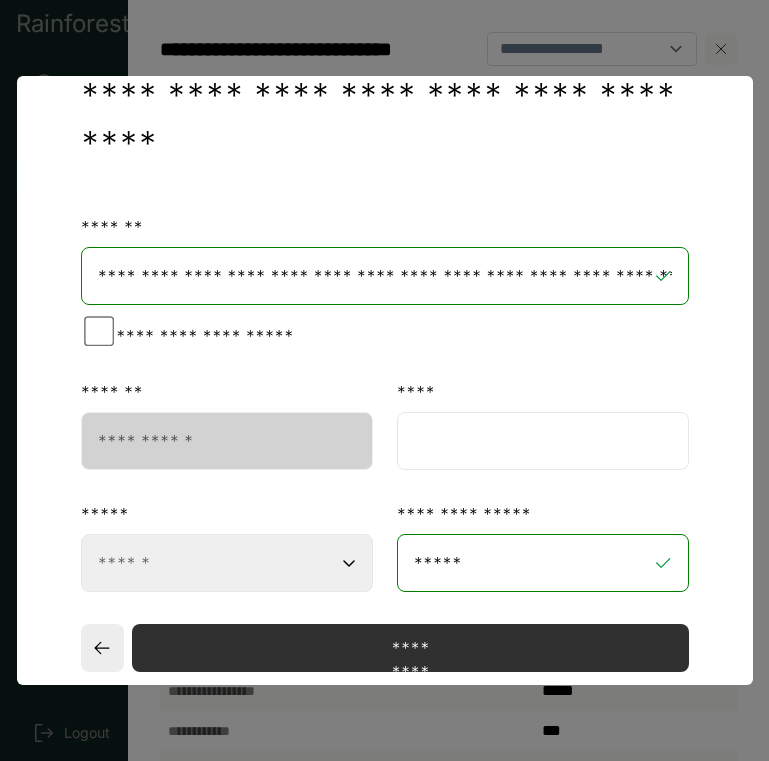 select on "**" 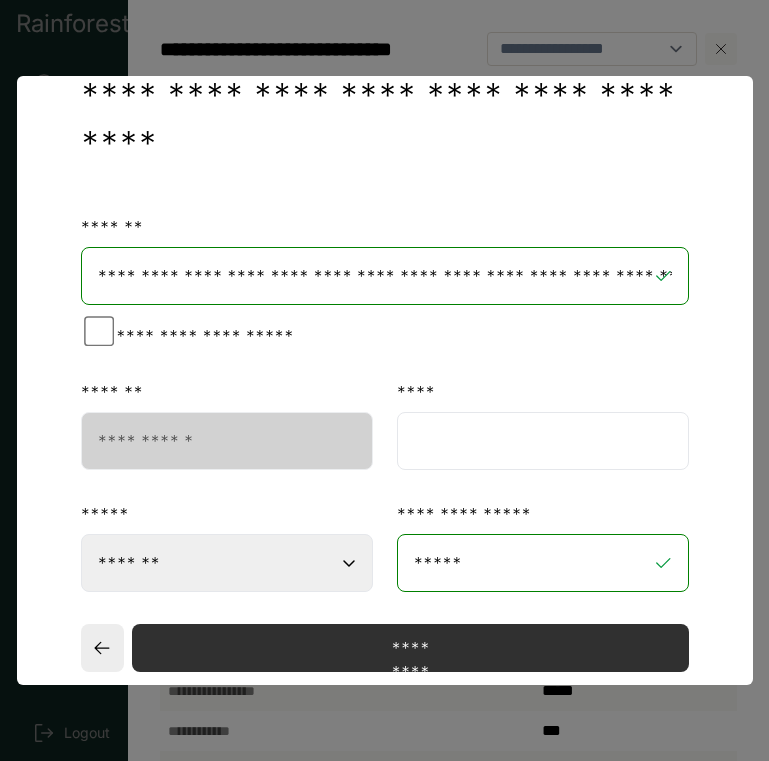 click on "**********" at bounding box center [385, 276] 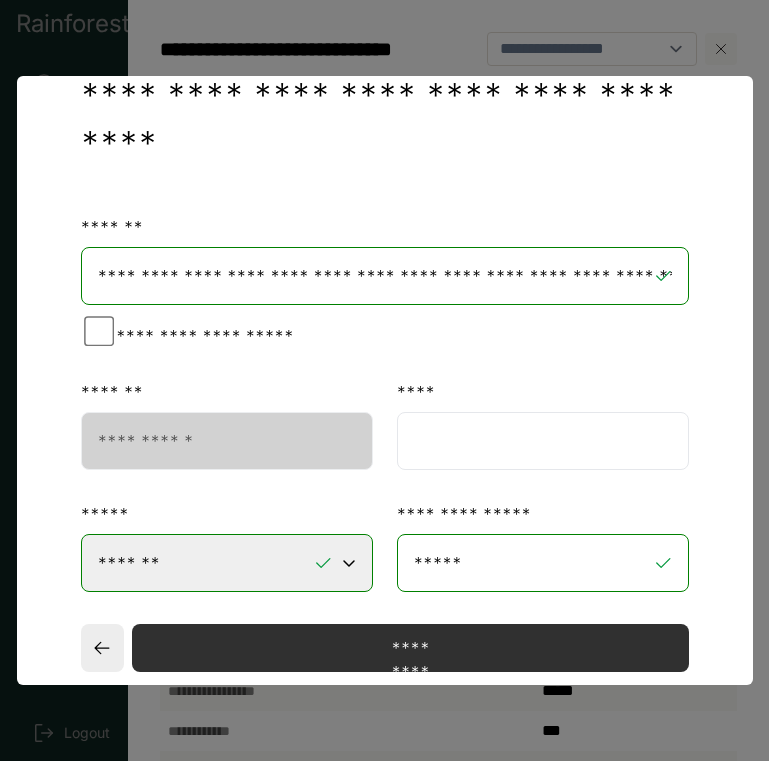 drag, startPoint x: 626, startPoint y: 231, endPoint x: 455, endPoint y: 234, distance: 171.0263 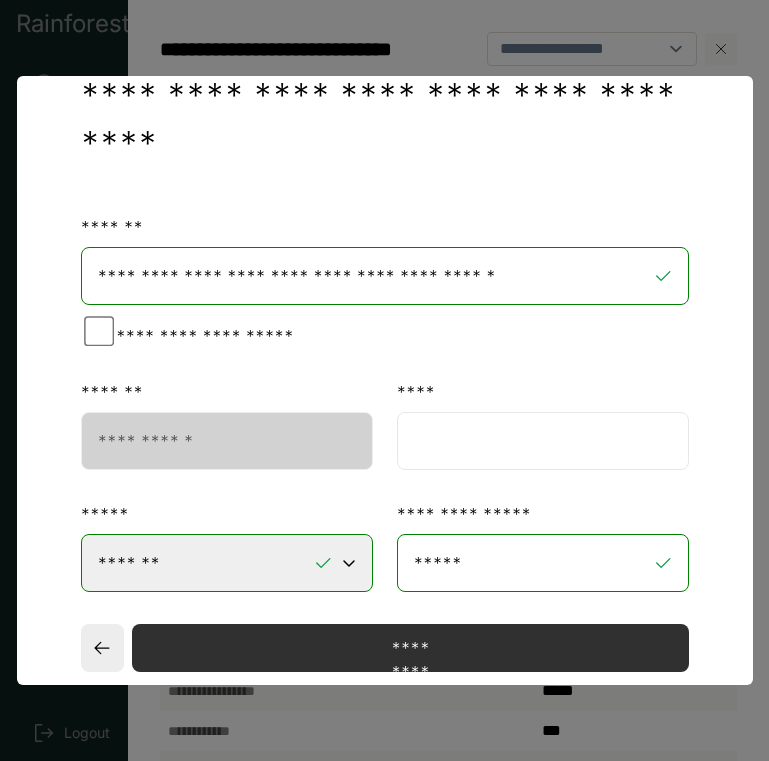 type on "**********" 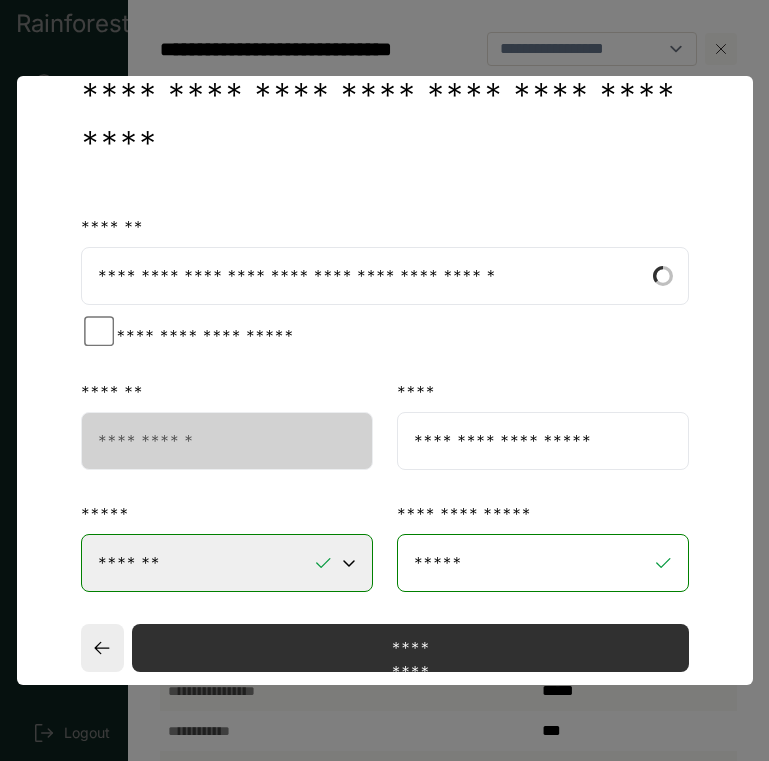 type on "**********" 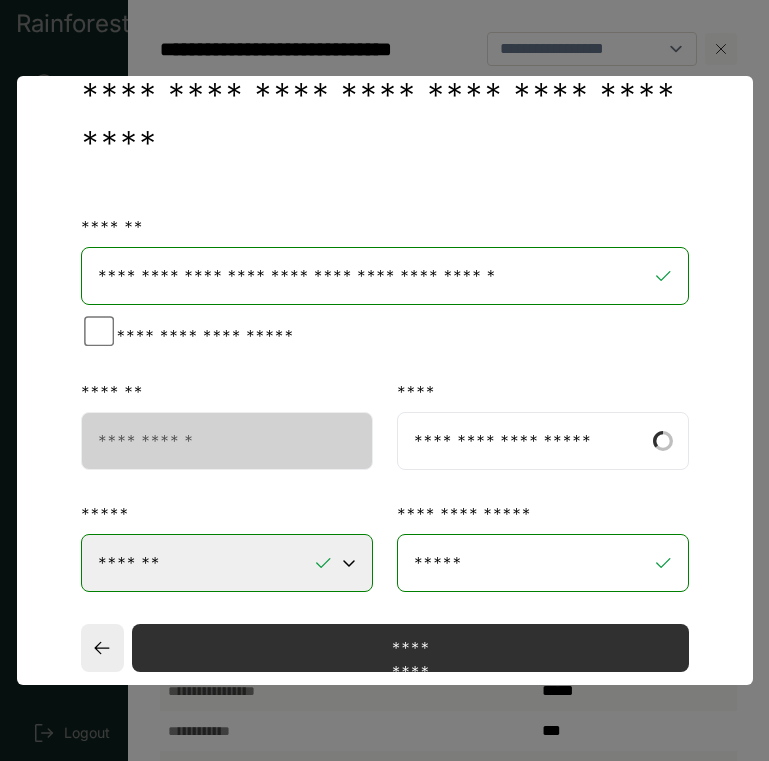 click on "**********" at bounding box center (385, 276) 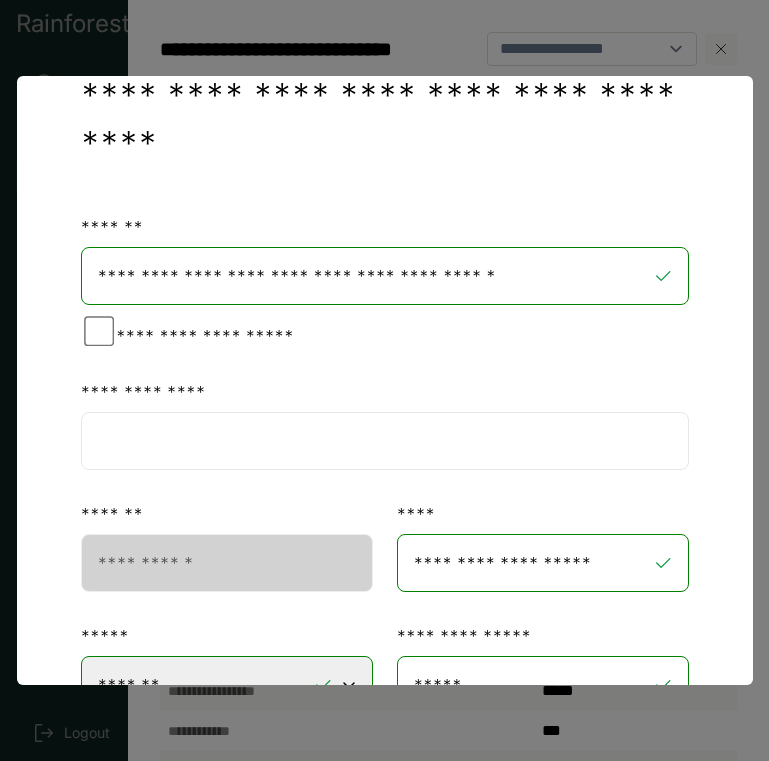drag, startPoint x: 503, startPoint y: 224, endPoint x: 384, endPoint y: 224, distance: 119 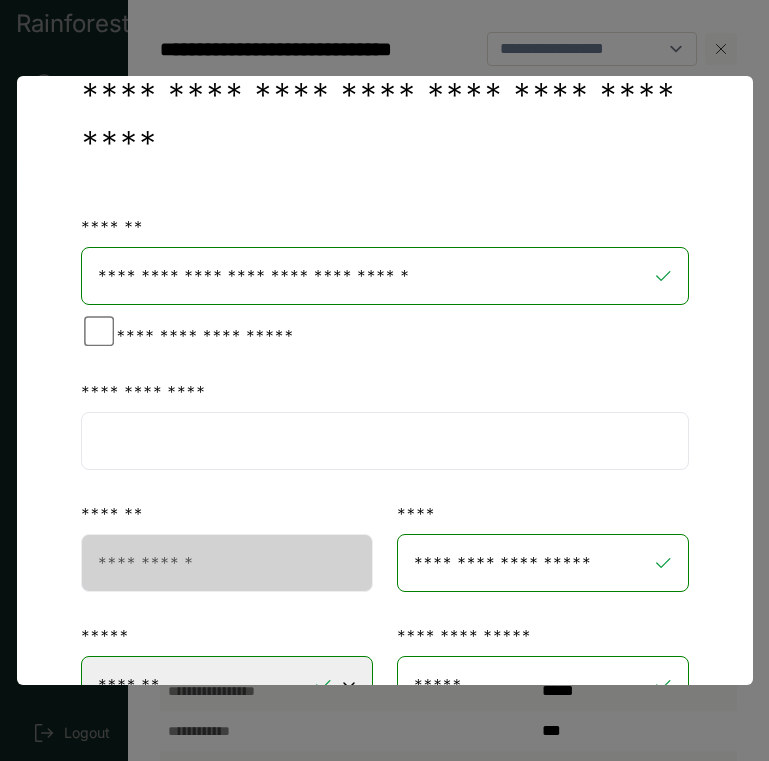 type on "**********" 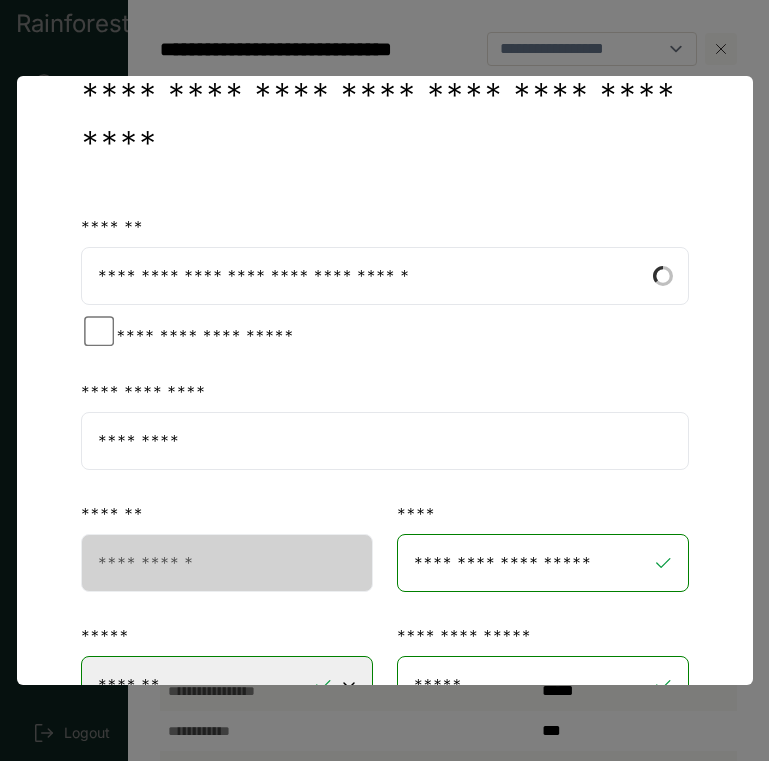 type on "*********" 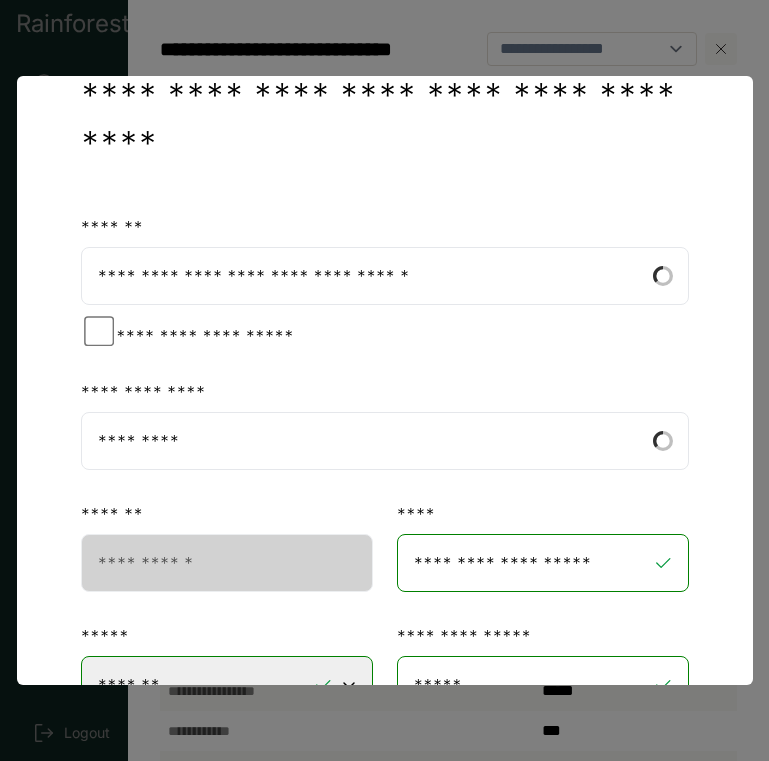 click on "**********" at bounding box center (385, 276) 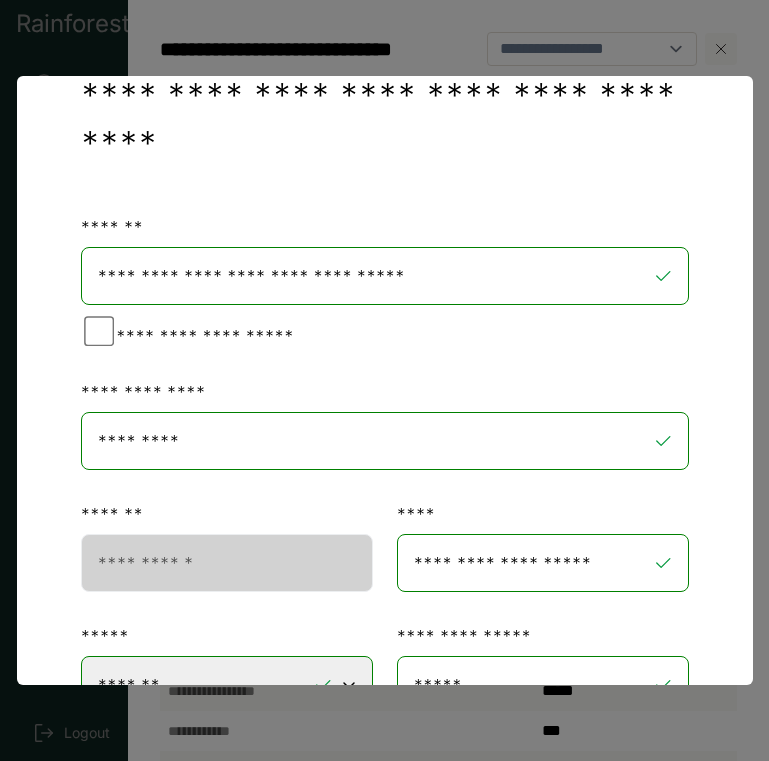 scroll, scrollTop: 312, scrollLeft: 0, axis: vertical 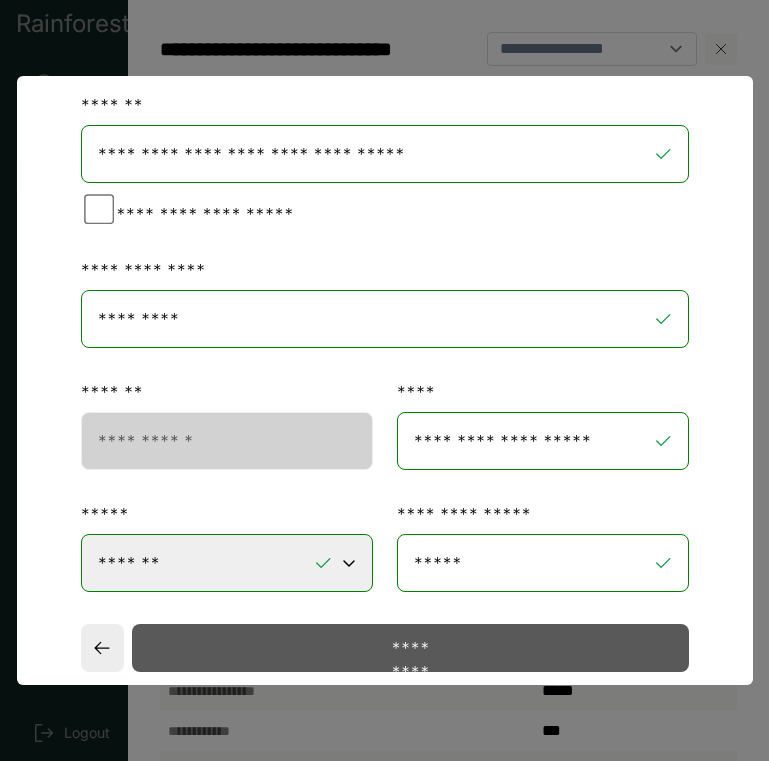 type on "**********" 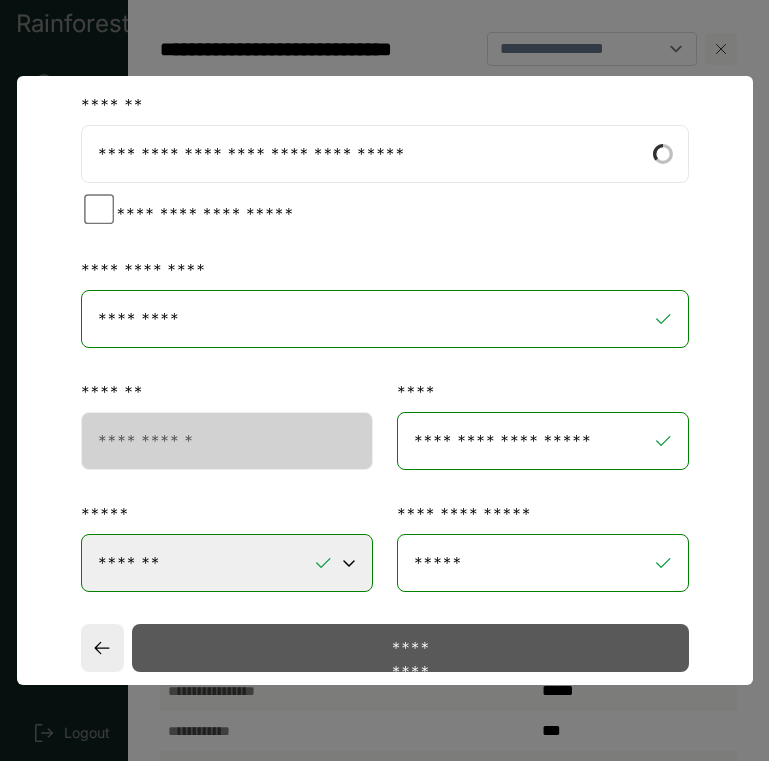 click on "*********" at bounding box center [410, 648] 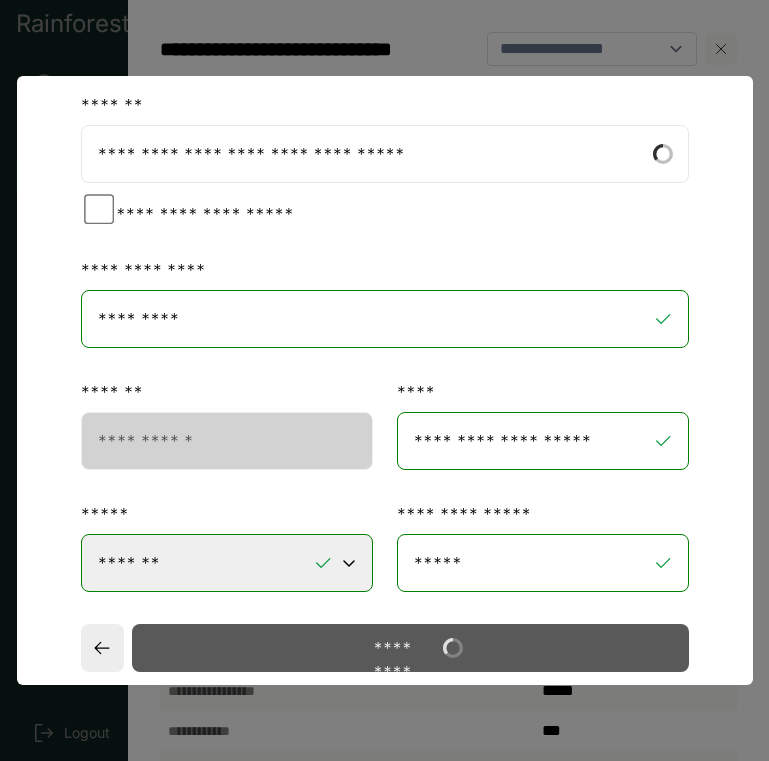 select on "**" 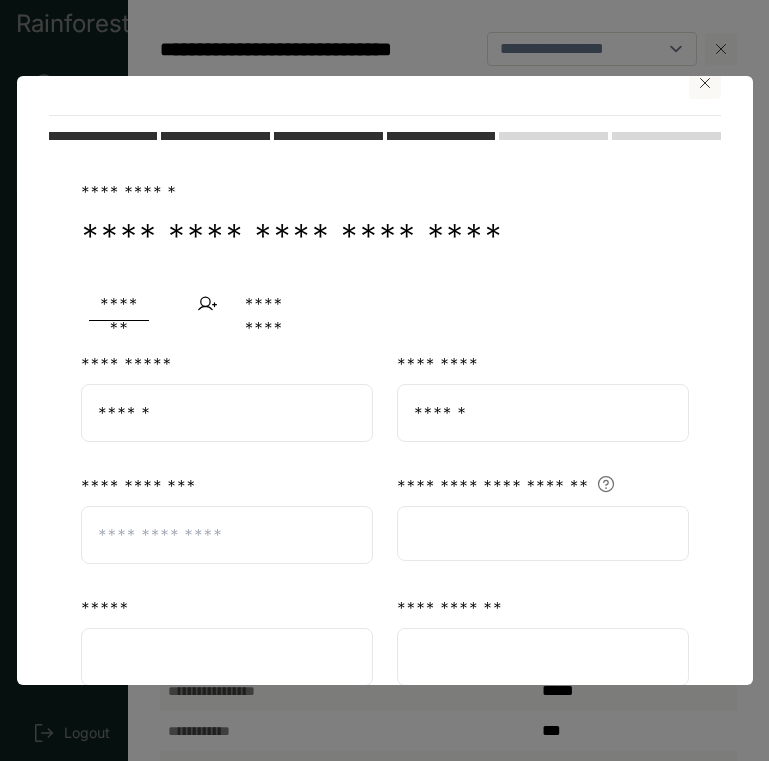 scroll, scrollTop: 56, scrollLeft: 0, axis: vertical 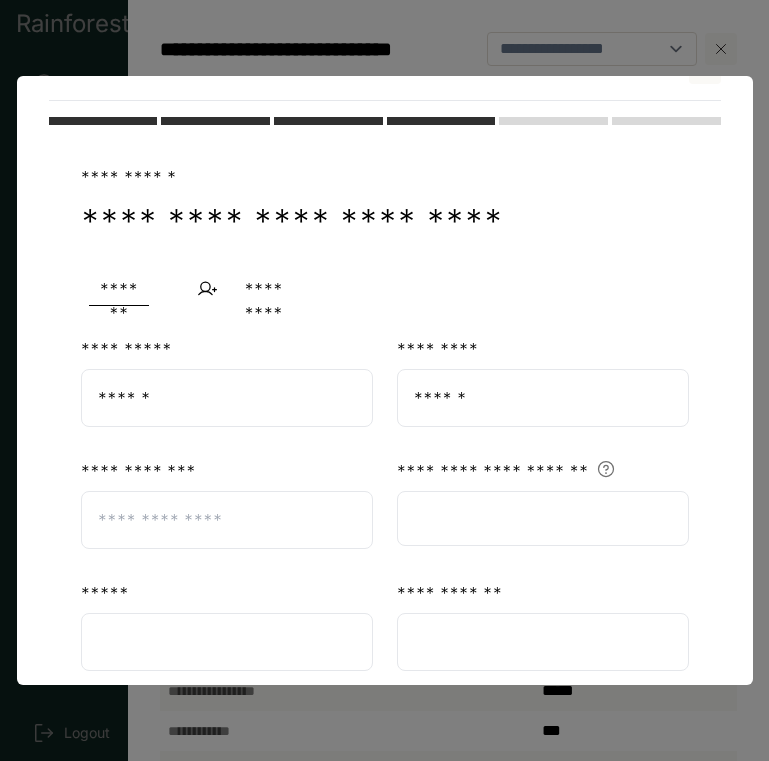 click at bounding box center (227, 520) 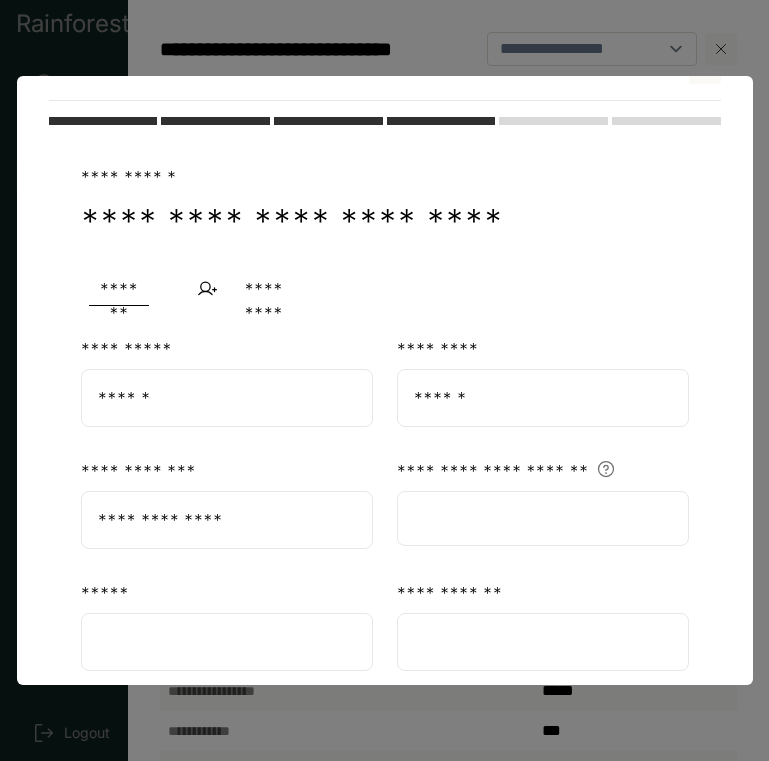 type on "**********" 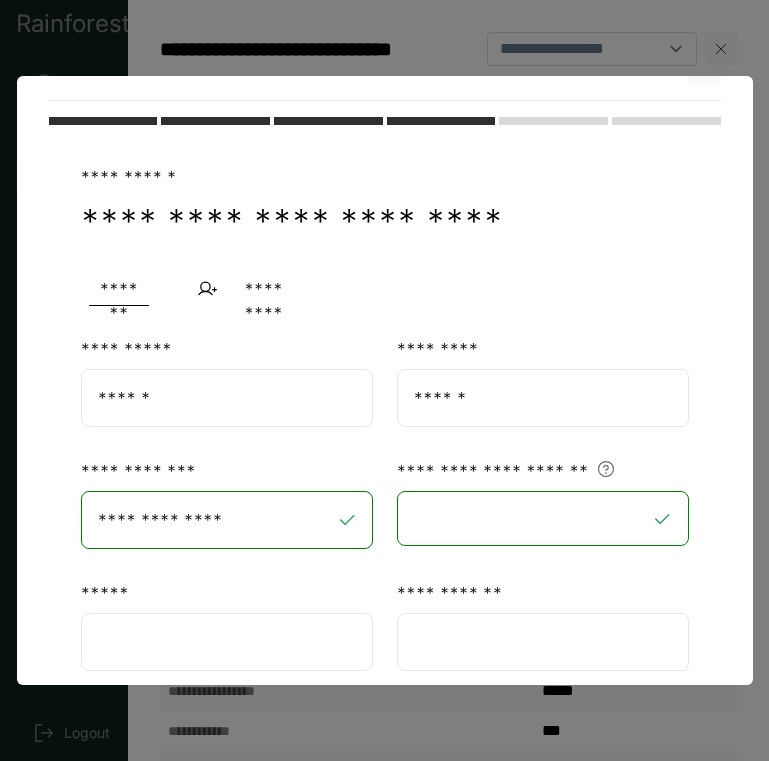 click at bounding box center (227, 642) 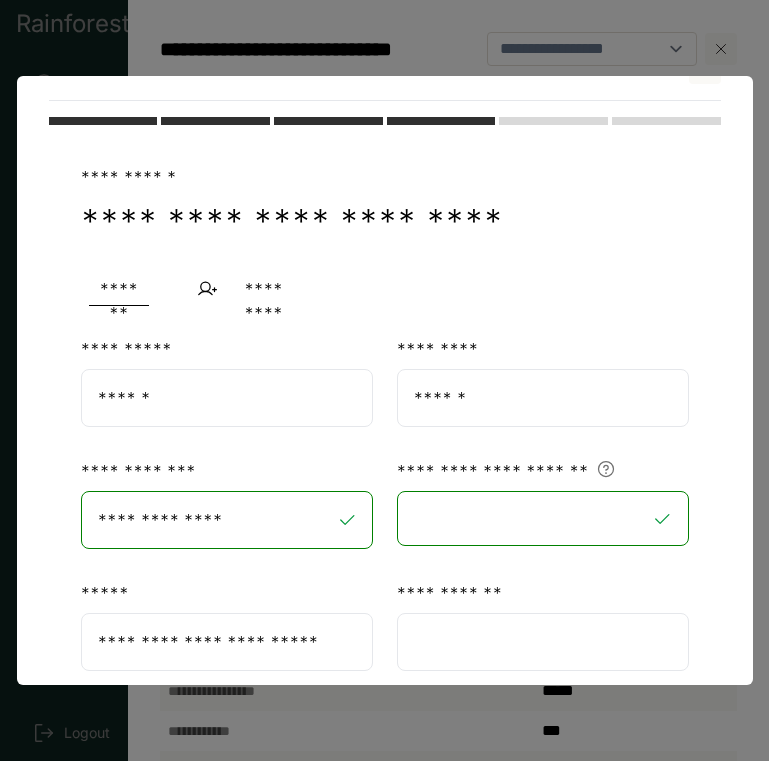 type on "**********" 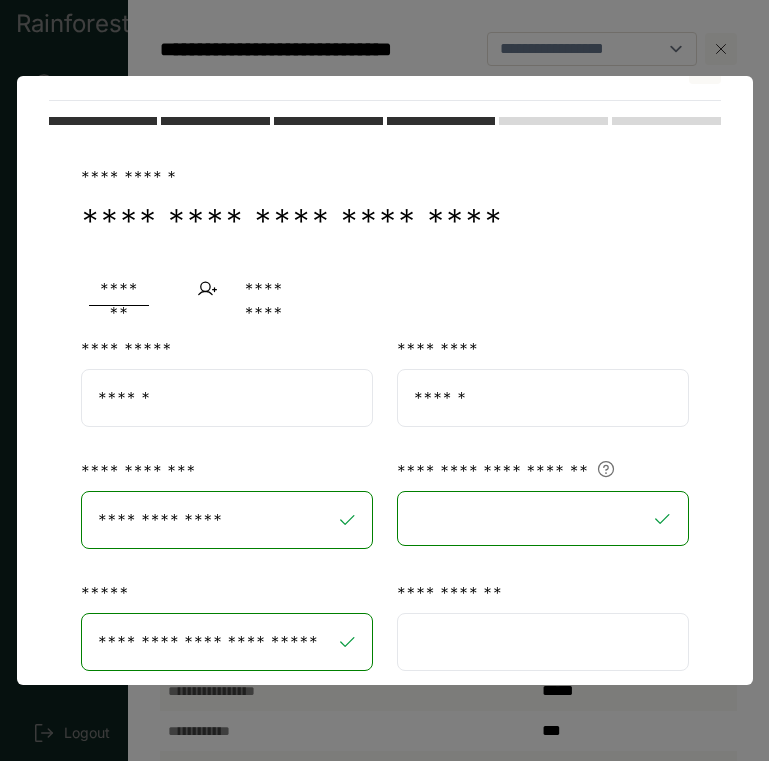 click at bounding box center [543, 642] 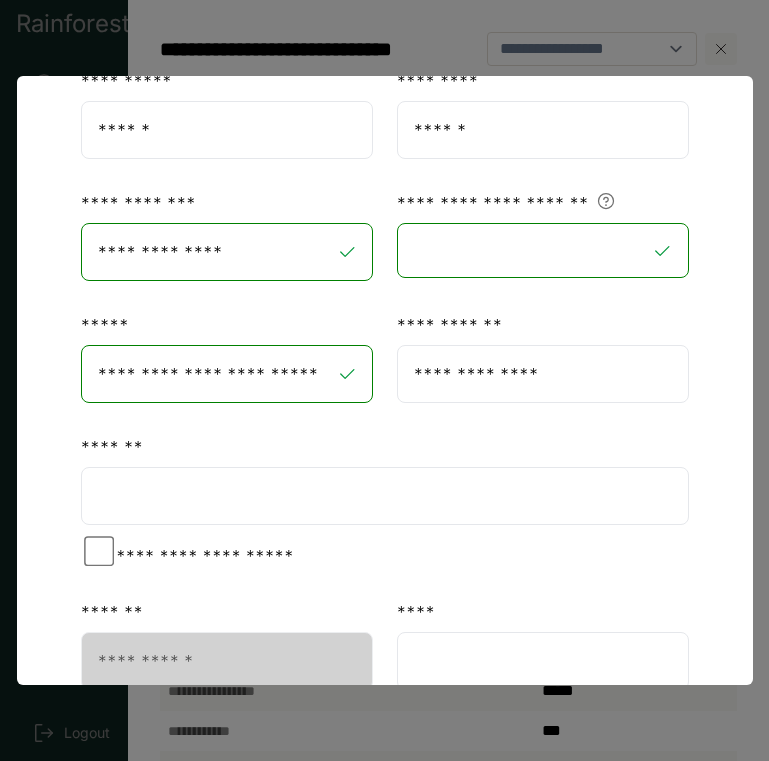 scroll, scrollTop: 352, scrollLeft: 0, axis: vertical 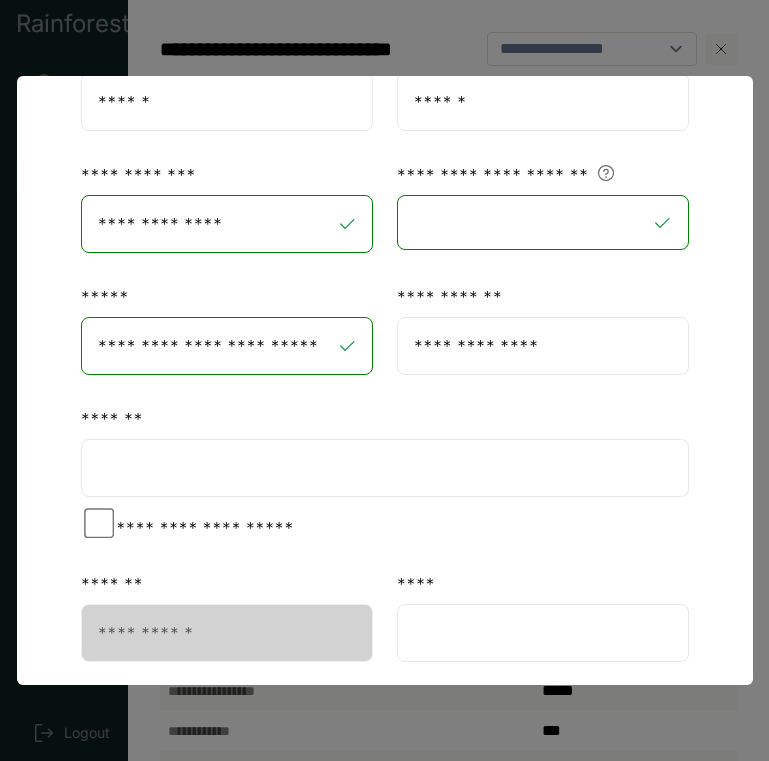 click at bounding box center (385, 468) 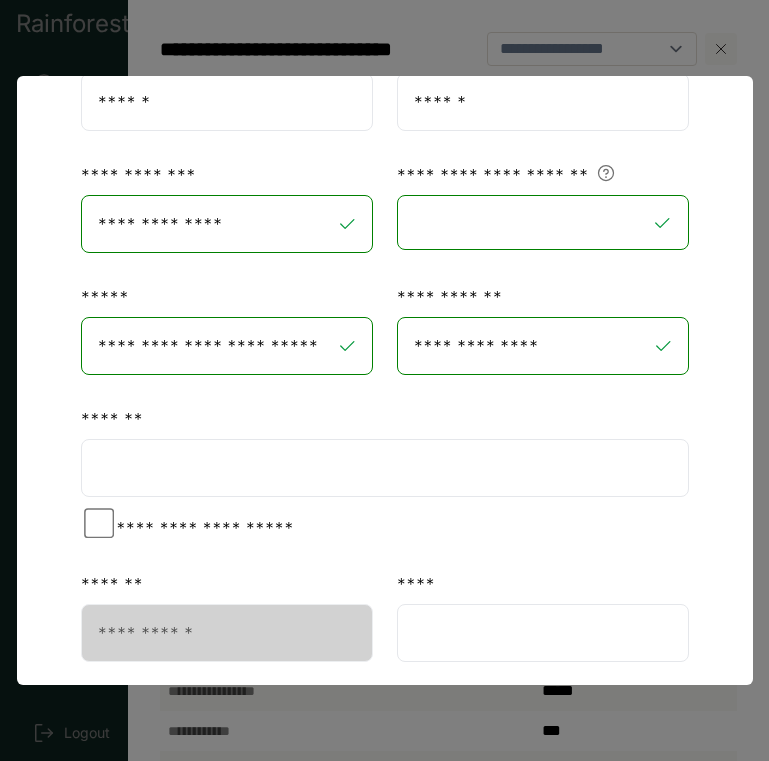 click at bounding box center [385, 468] 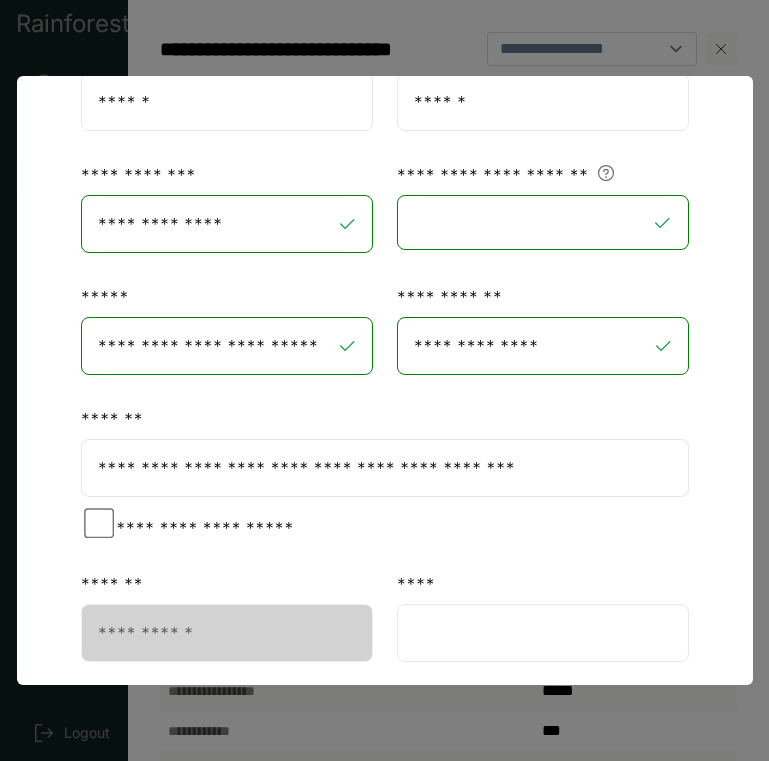 click on "**********" at bounding box center [385, 468] 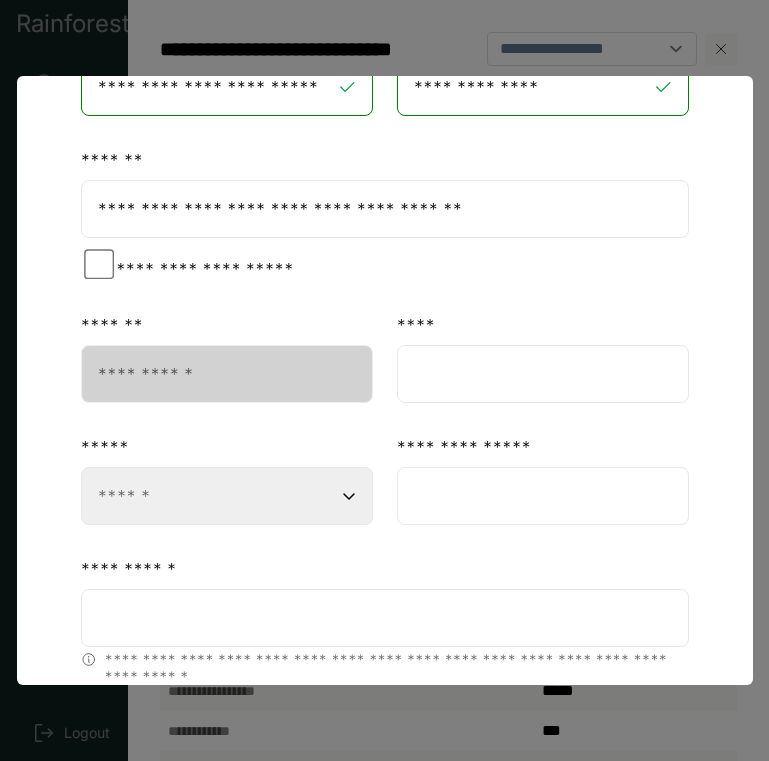 scroll, scrollTop: 651, scrollLeft: 0, axis: vertical 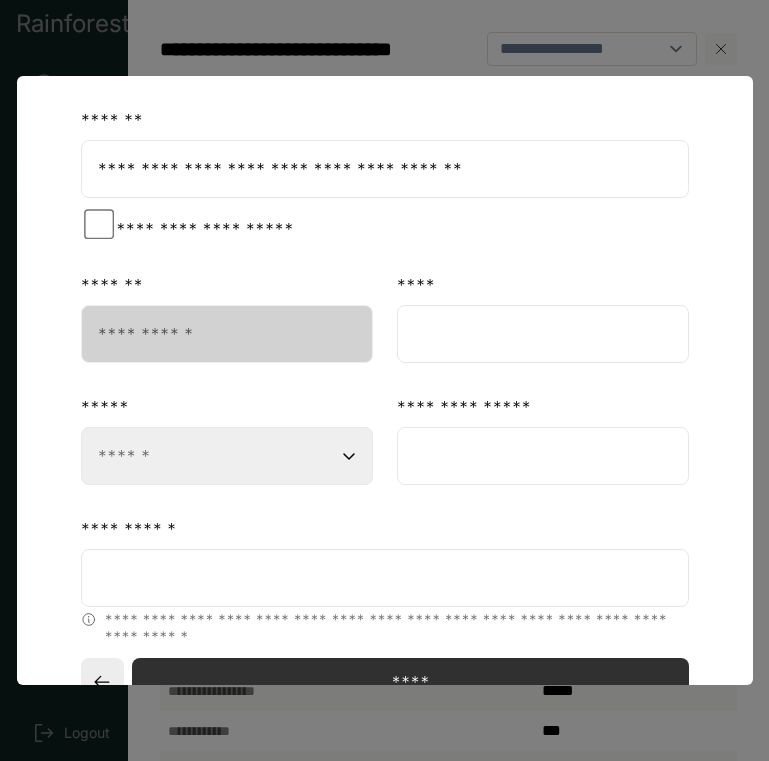 type on "**********" 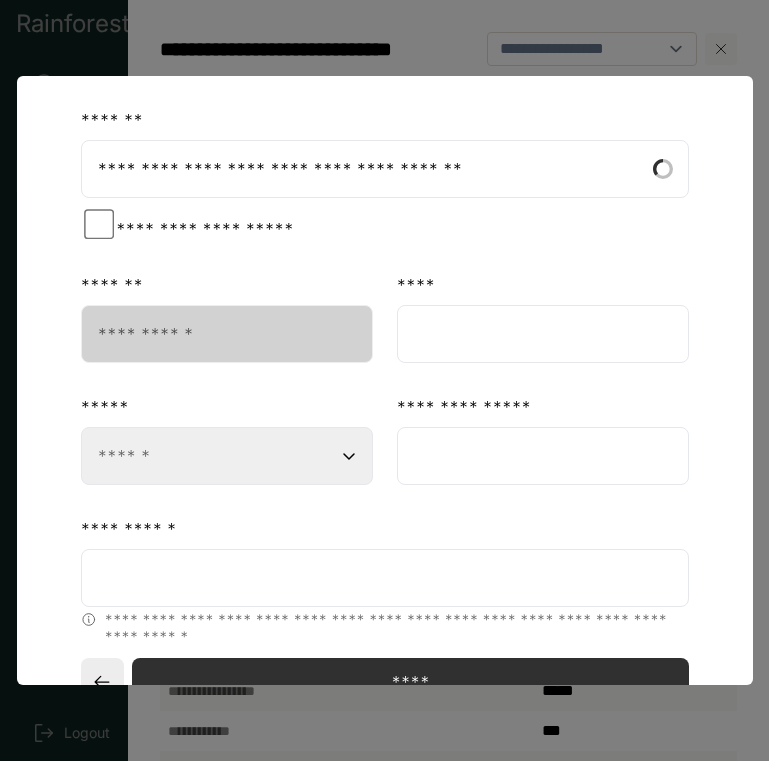 type on "*****" 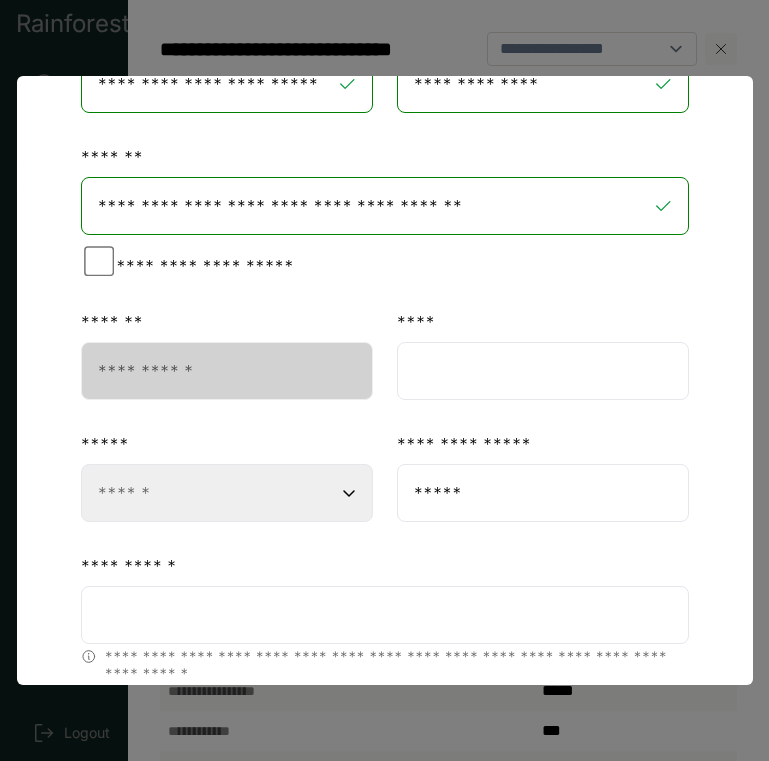 scroll, scrollTop: 615, scrollLeft: 0, axis: vertical 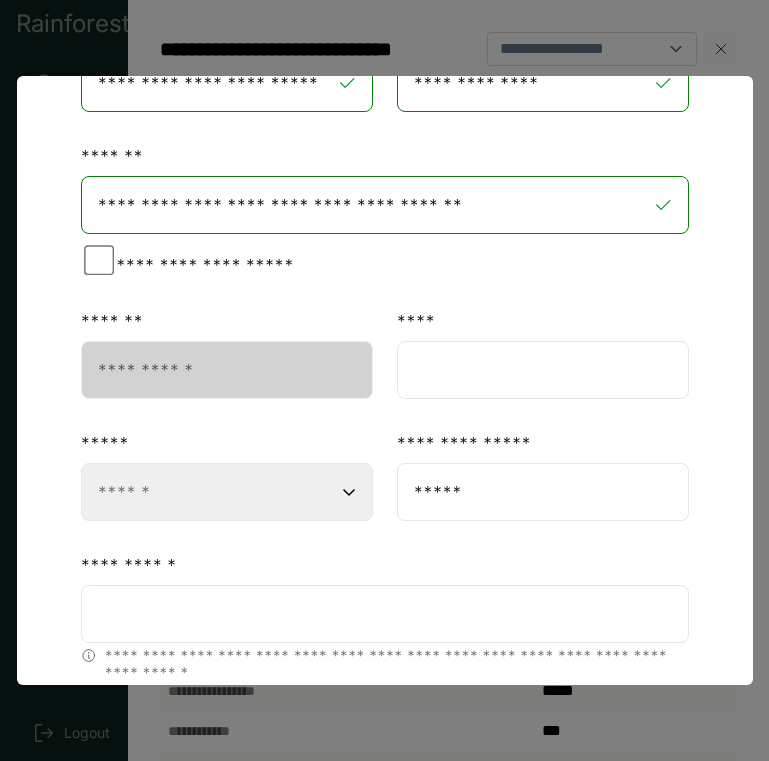 click on "**********" at bounding box center (227, 492) 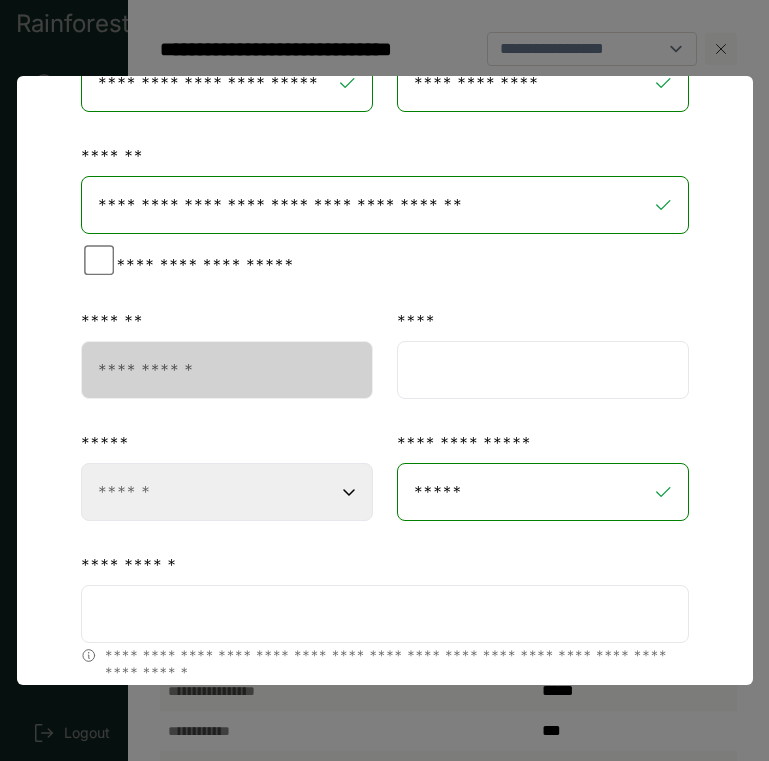 select on "**" 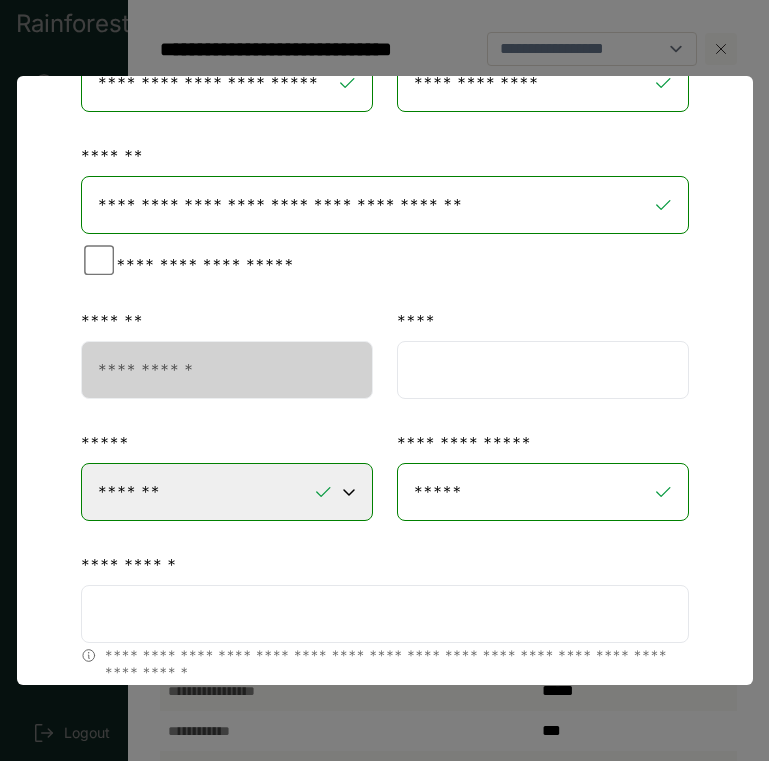 click on "**********" at bounding box center (385, 205) 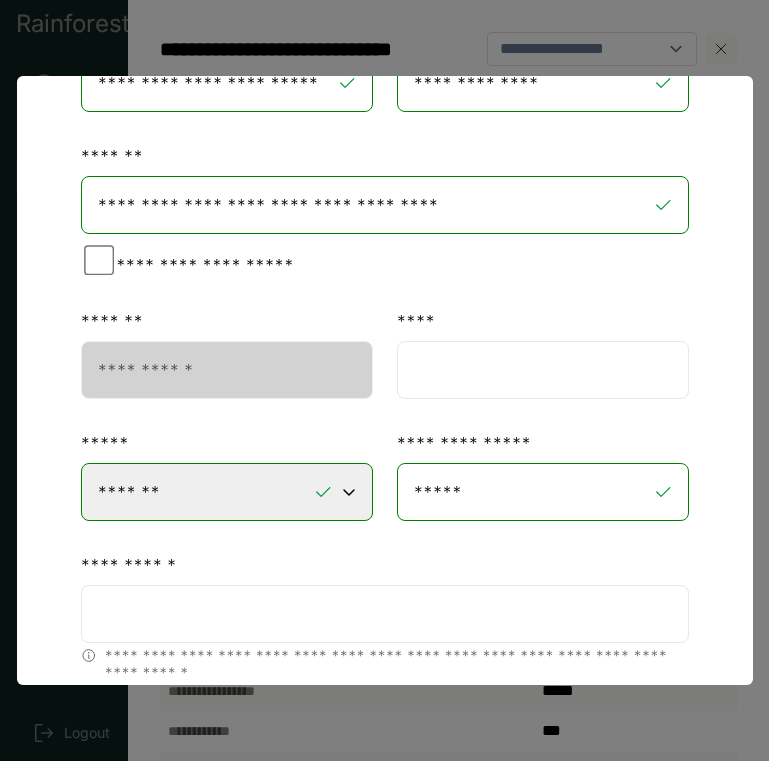 click on "**********" at bounding box center [385, 205] 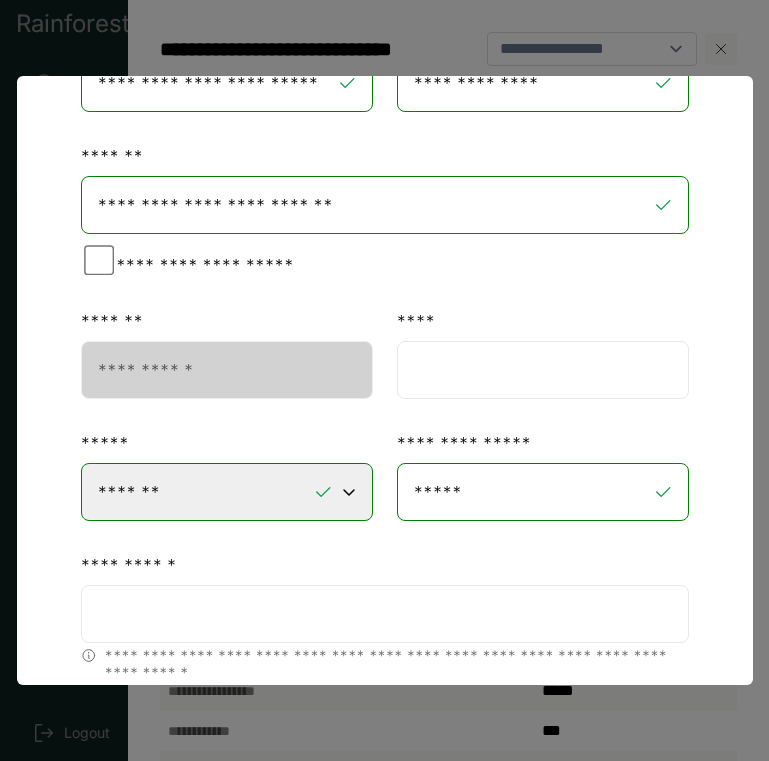 type on "**********" 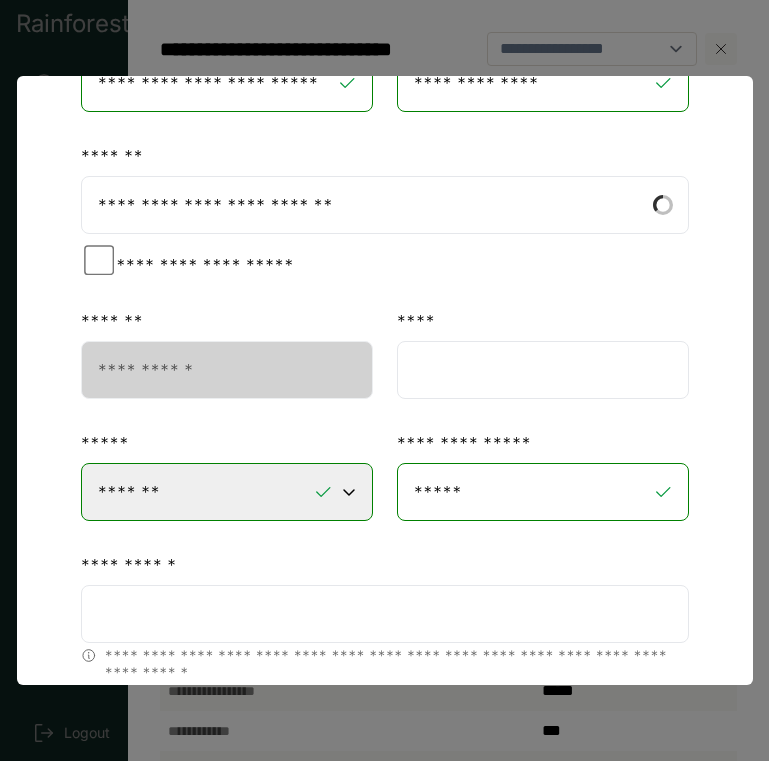 paste 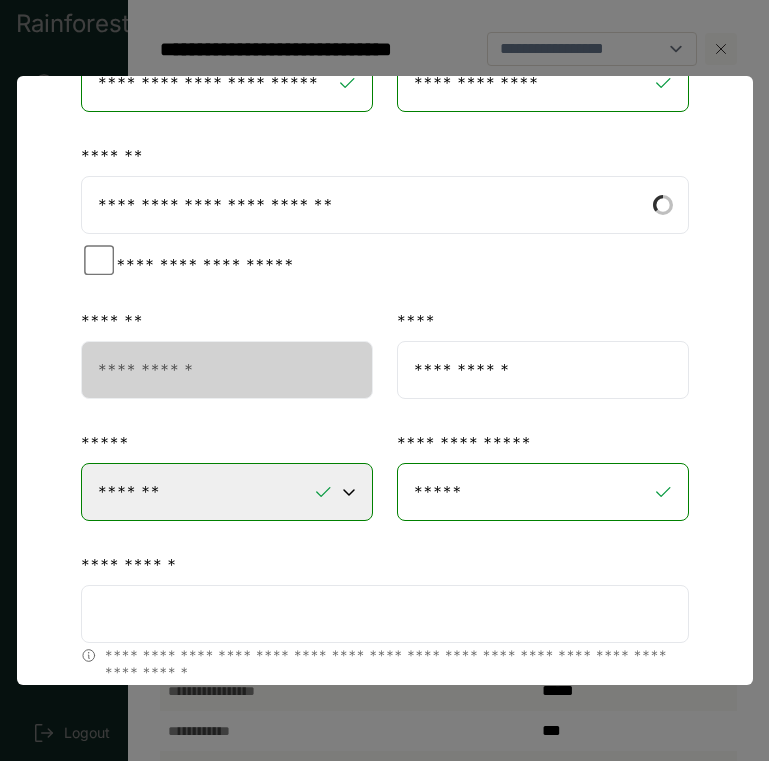 type on "**********" 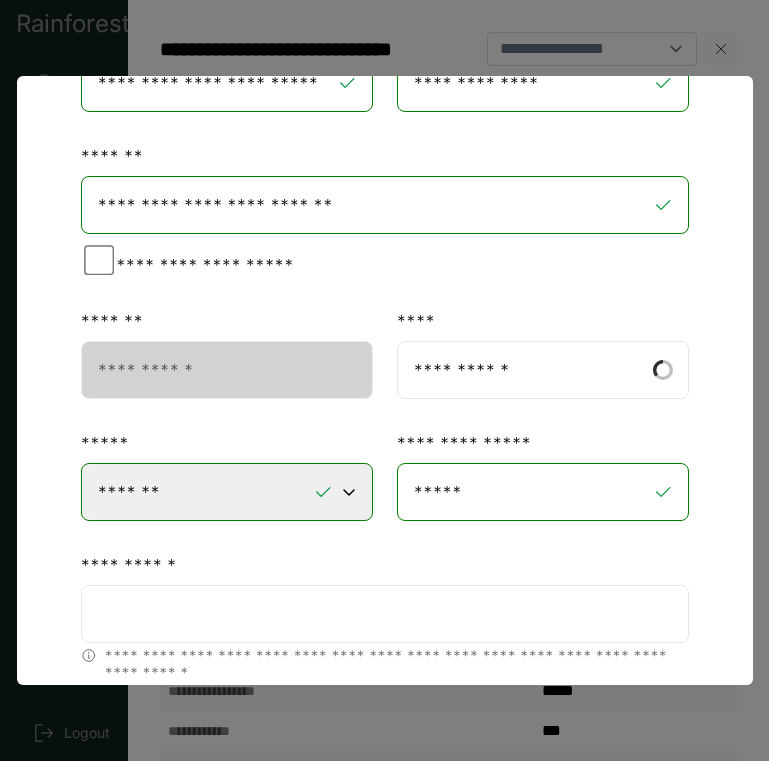 click on "**********" at bounding box center (385, 205) 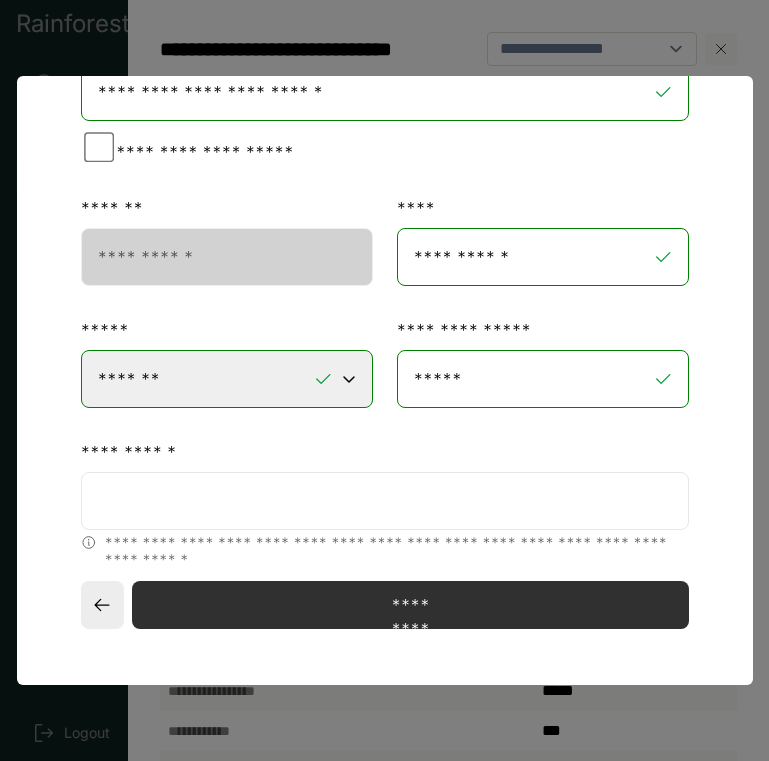 scroll, scrollTop: 735, scrollLeft: 0, axis: vertical 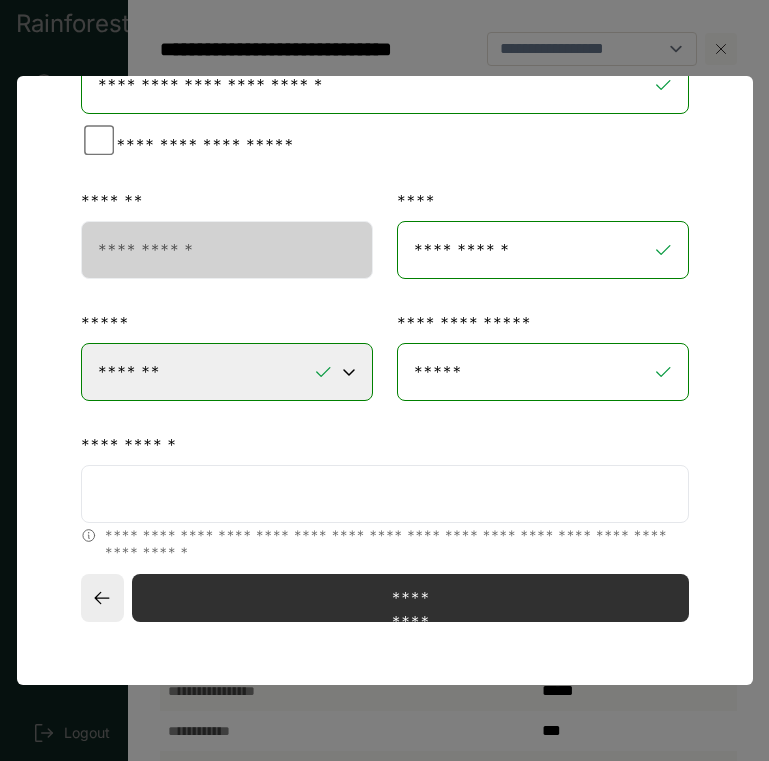 type on "**********" 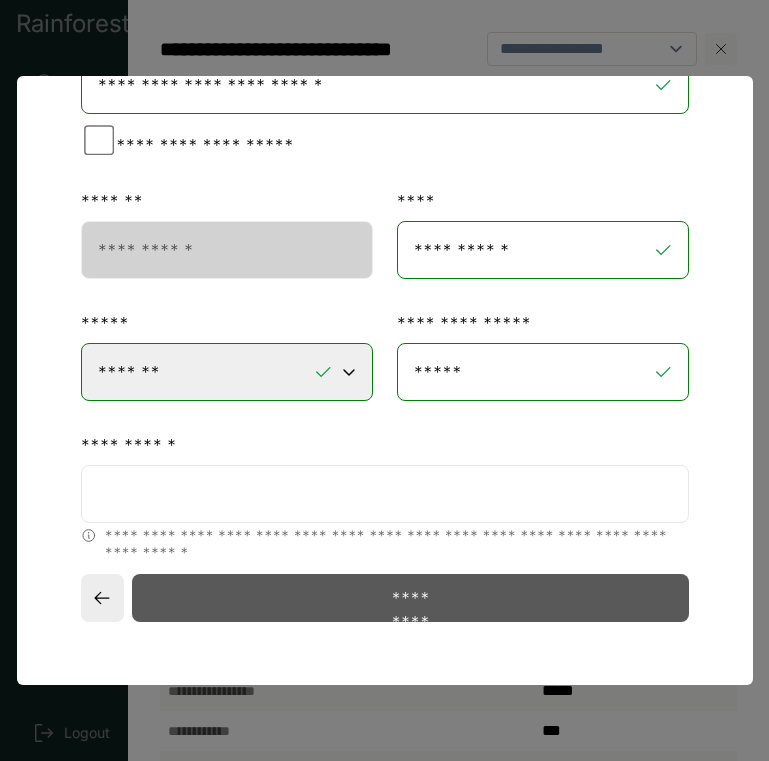 type on "***" 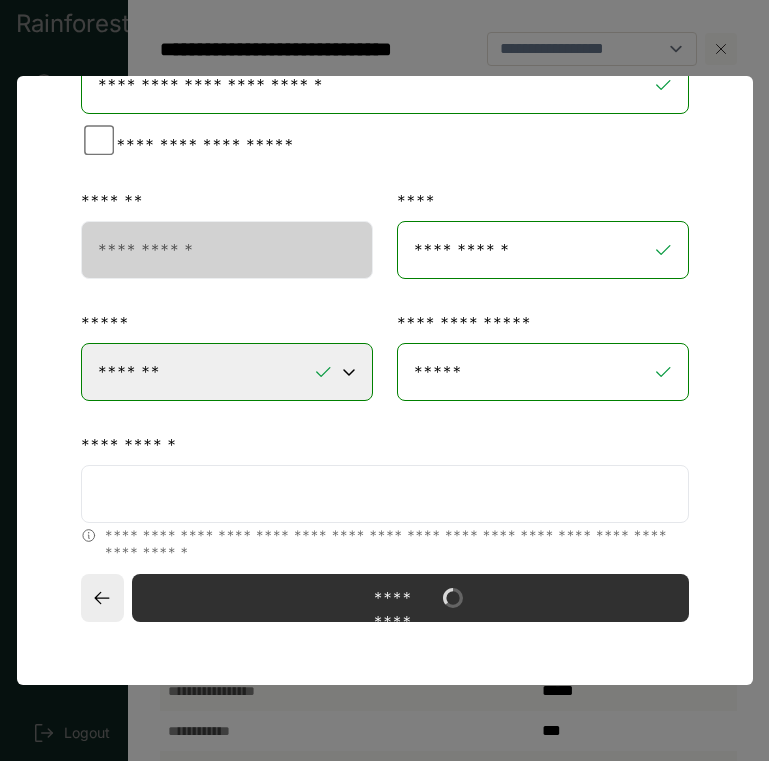 scroll, scrollTop: 0, scrollLeft: 0, axis: both 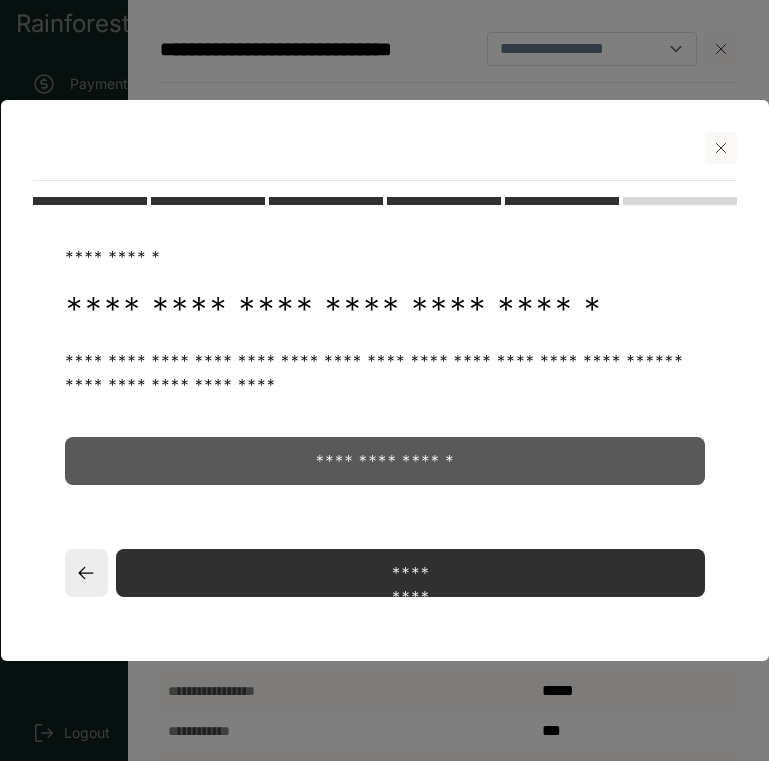 click on "**********" at bounding box center (385, 461) 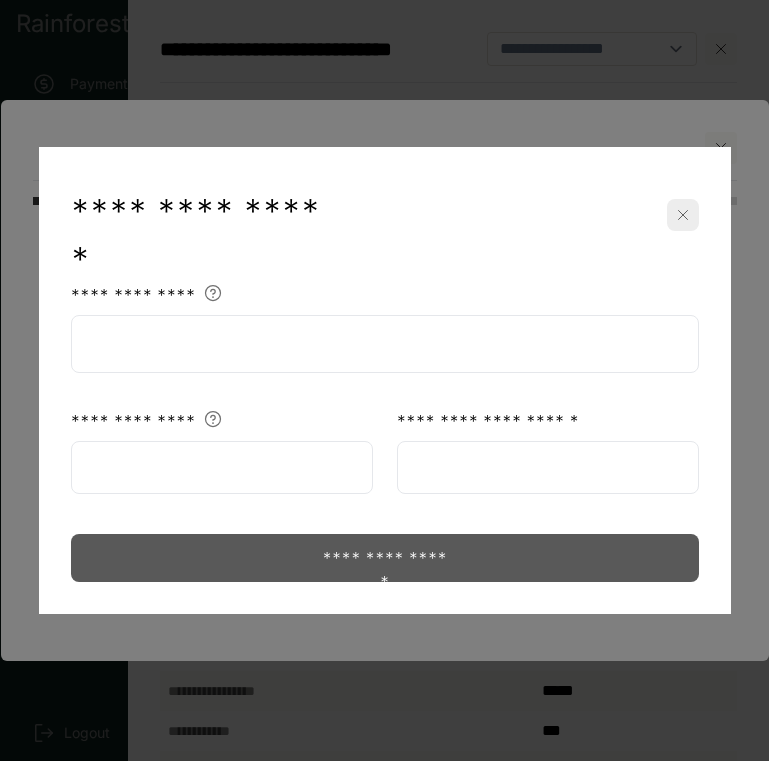 click at bounding box center (385, 344) 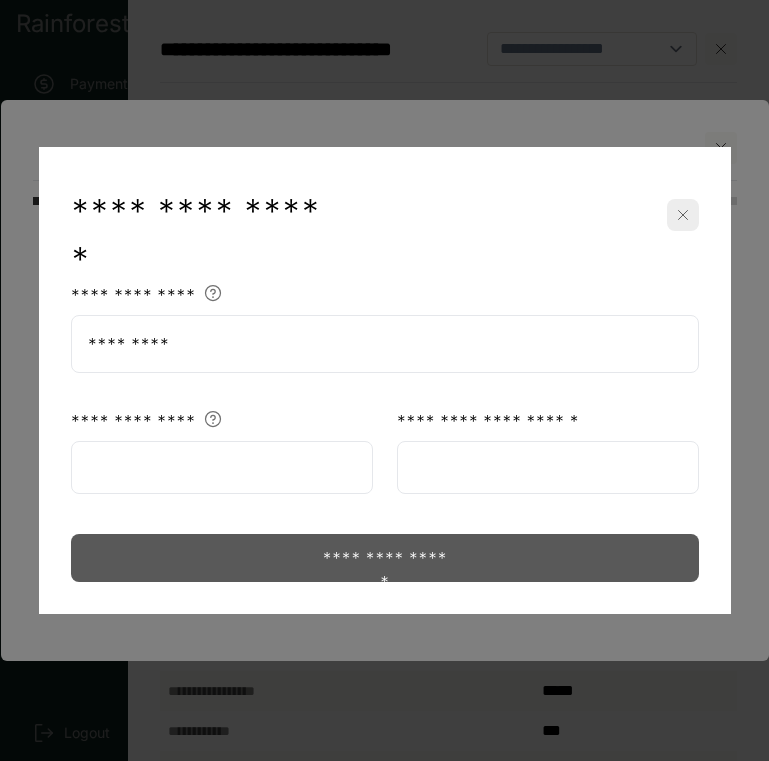 type on "*********" 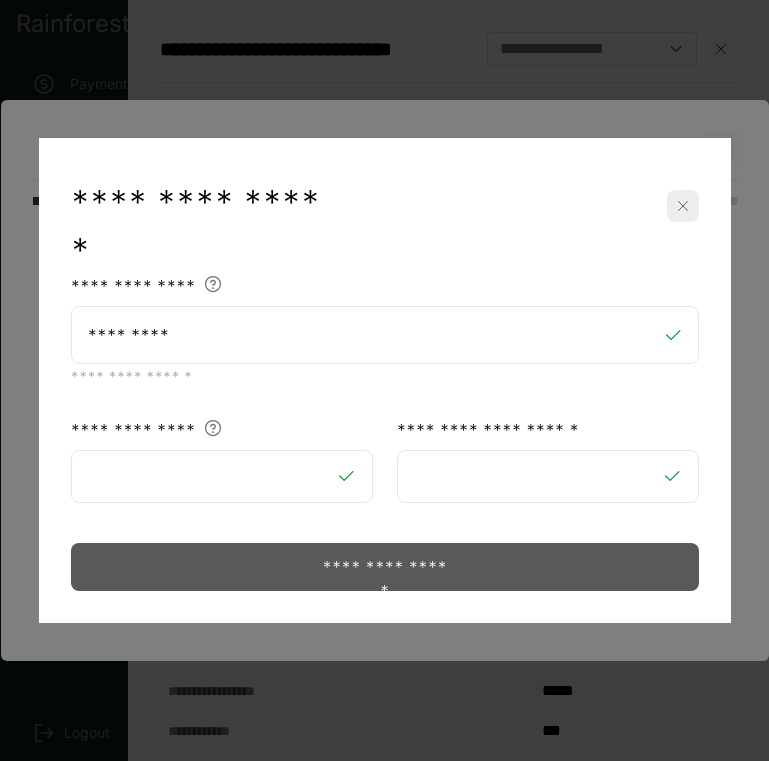 click on "**********" at bounding box center (384, 567) 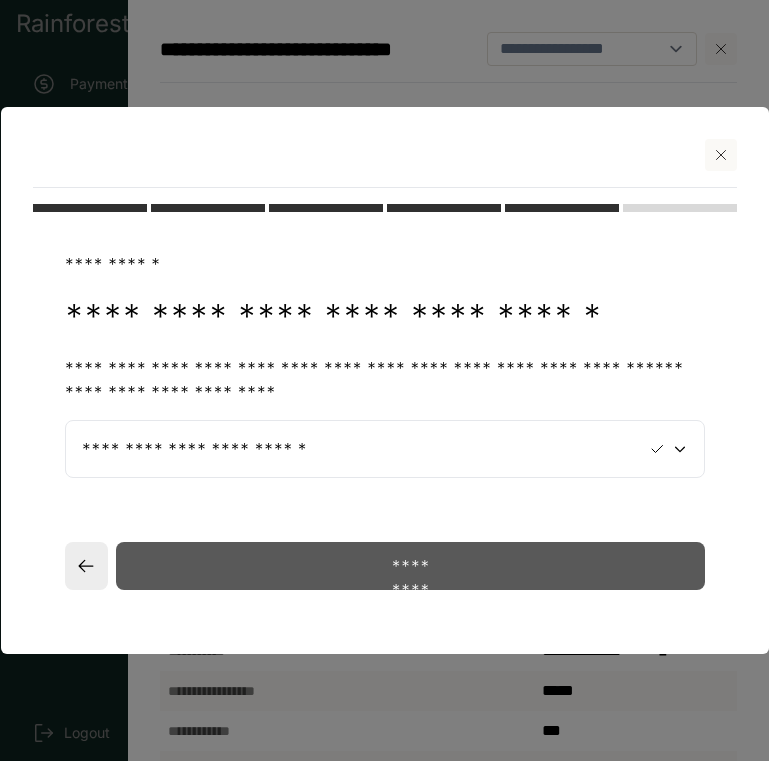 click on "*********" at bounding box center [410, 566] 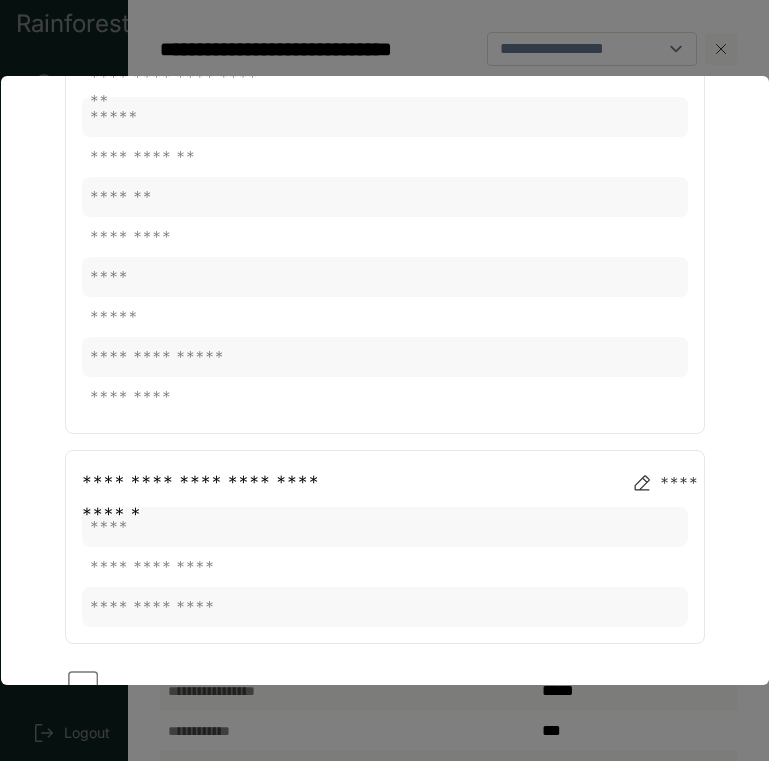 scroll, scrollTop: 1658, scrollLeft: 0, axis: vertical 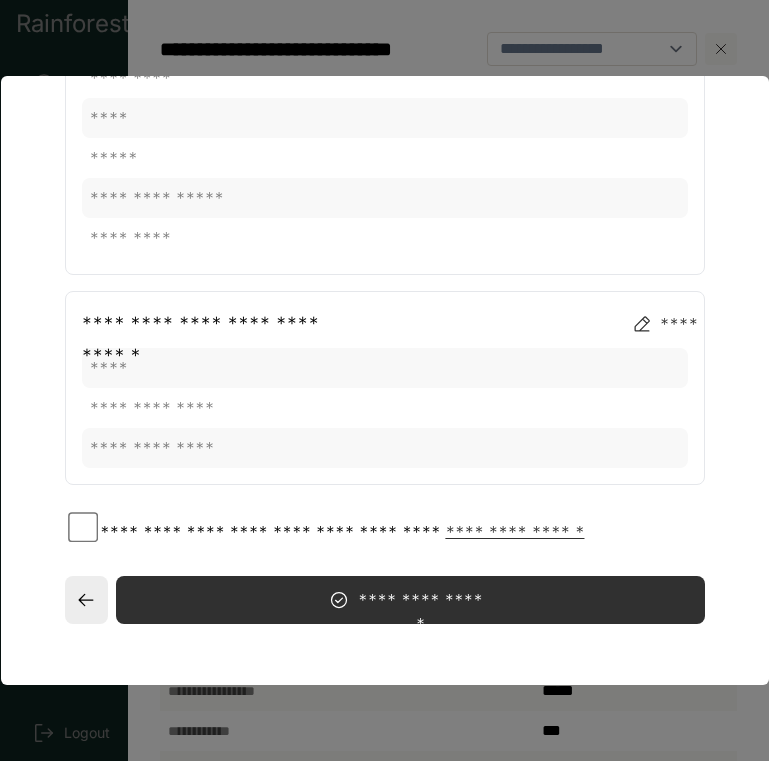 click on "**********" at bounding box center (385, 584) 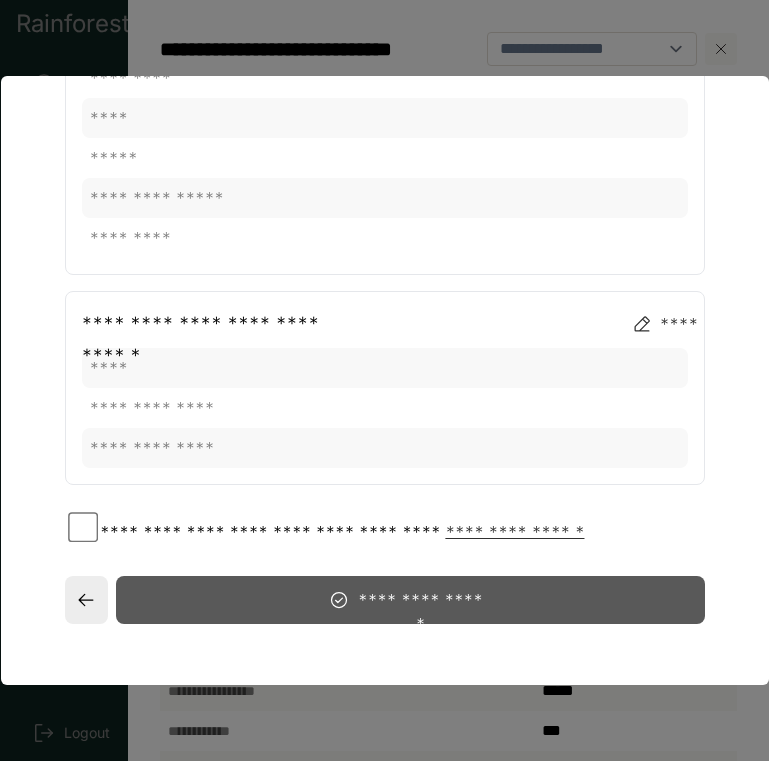 click on "**********" at bounding box center [410, 600] 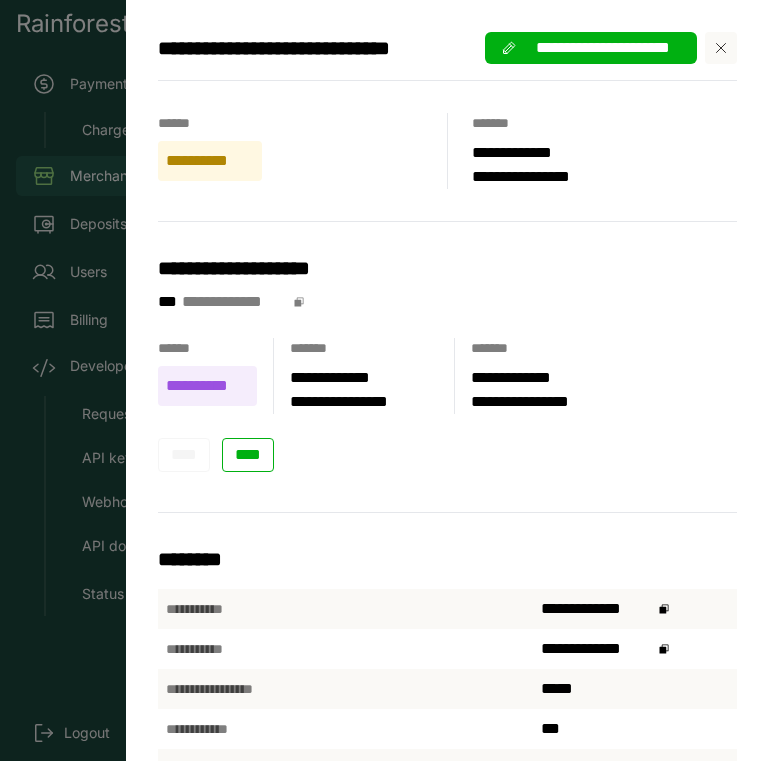 click at bounding box center [721, 48] 